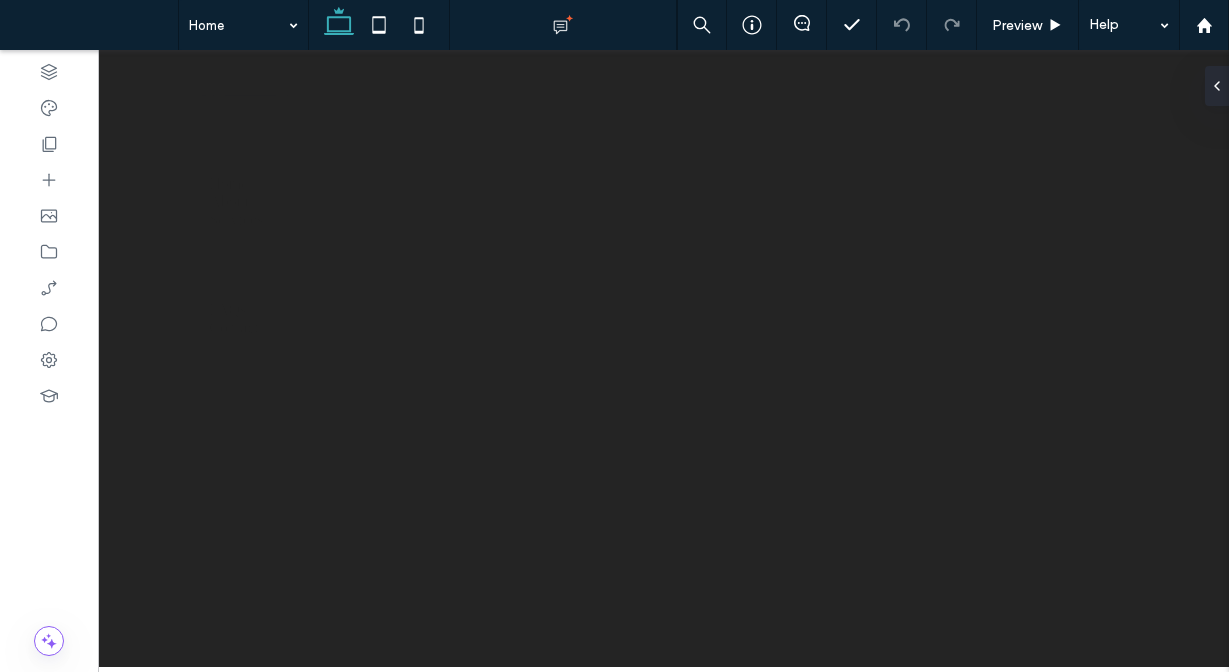 scroll, scrollTop: 0, scrollLeft: 0, axis: both 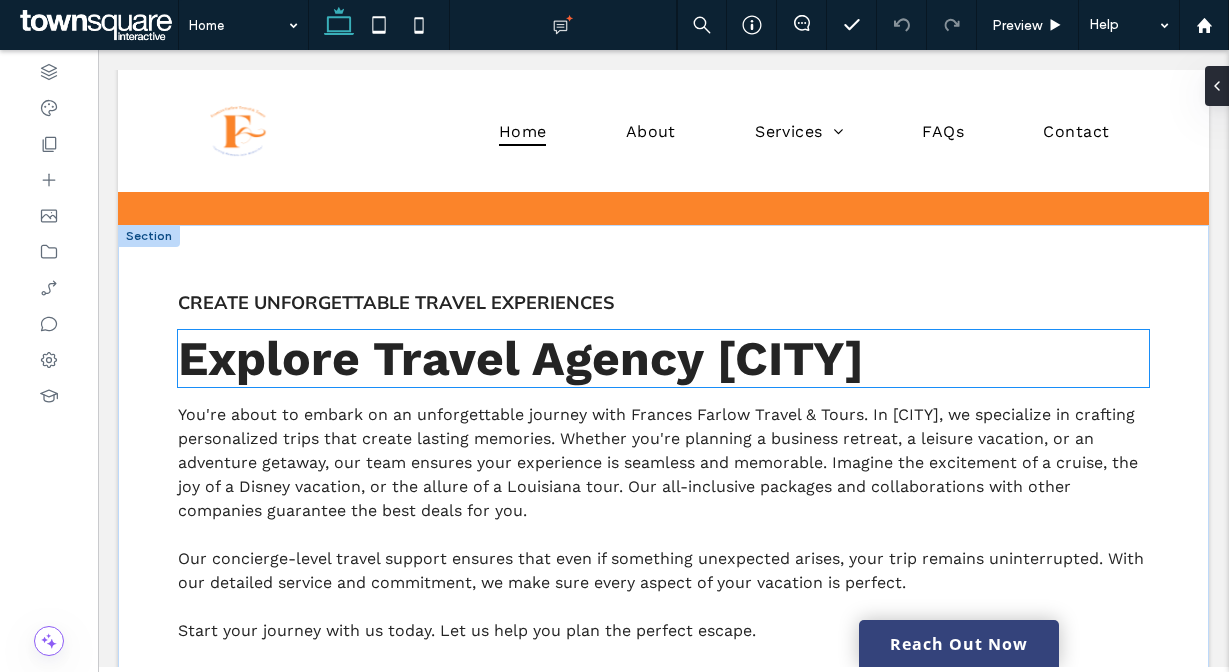 click on "Explore Travel Agency [CITY]" at bounding box center [521, 358] 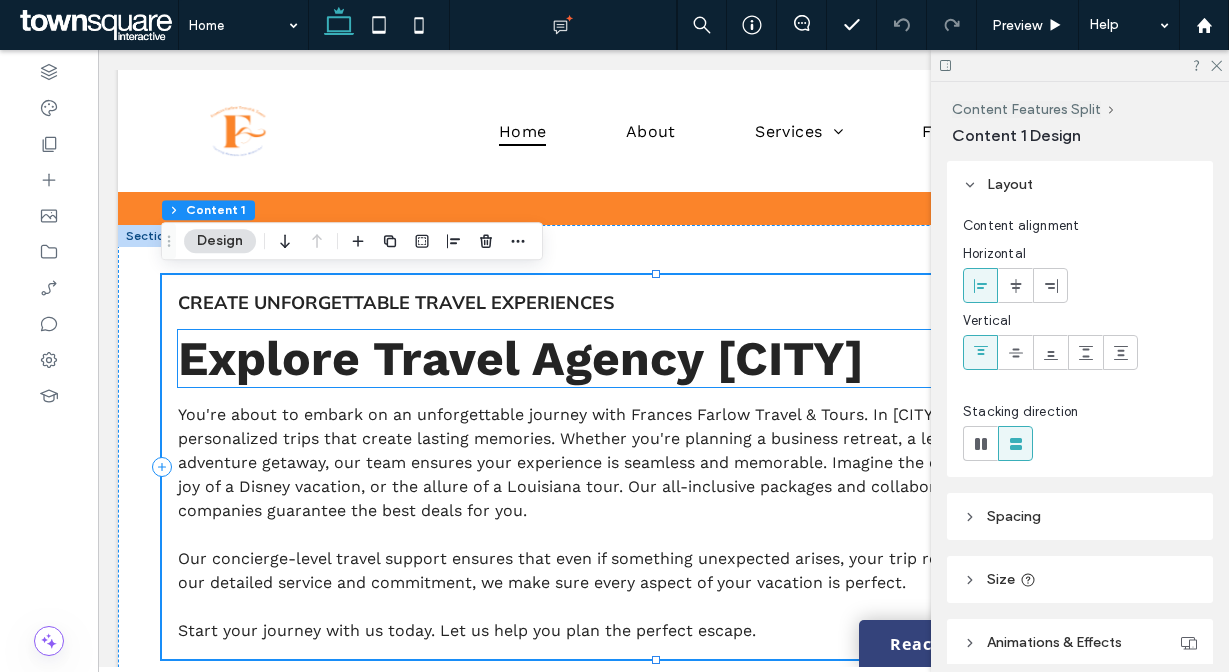 click on "Explore Travel Agency [CITY]" at bounding box center [521, 358] 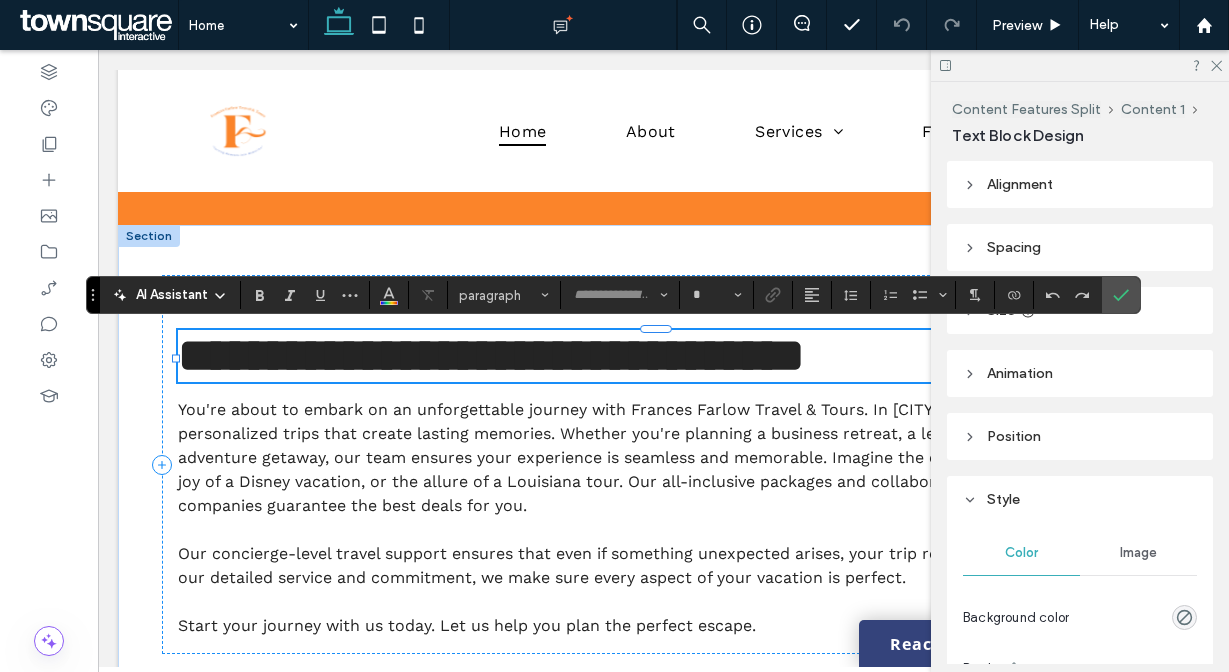 type on "*********" 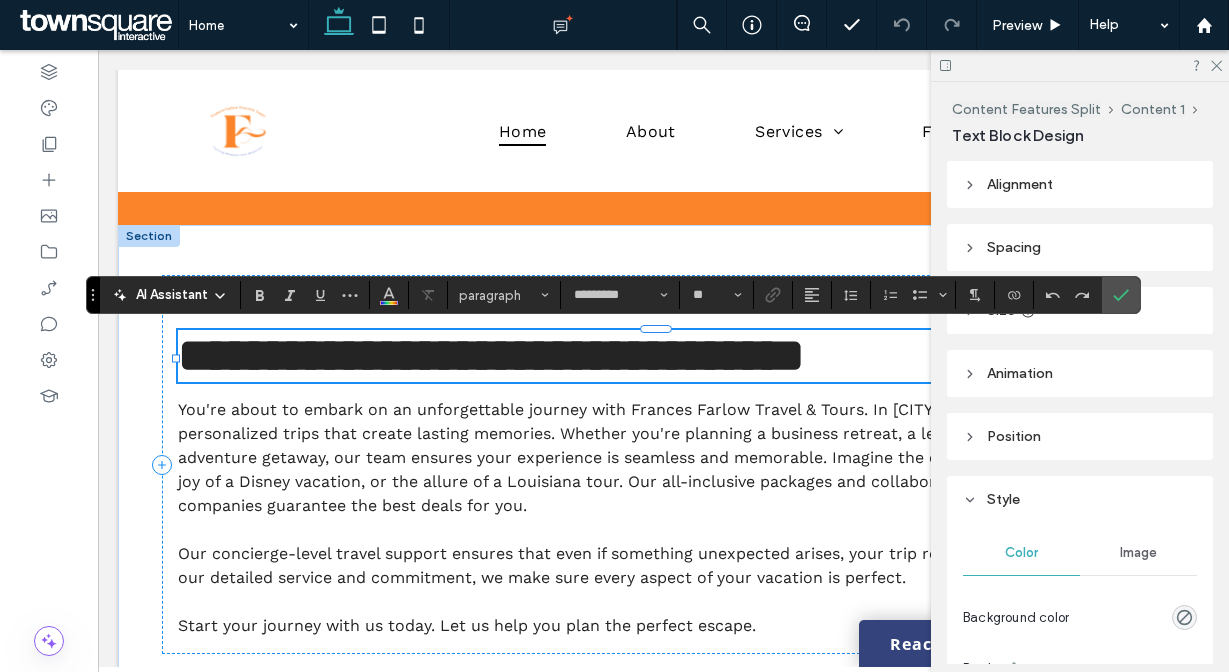 click on "**********" at bounding box center [491, 355] 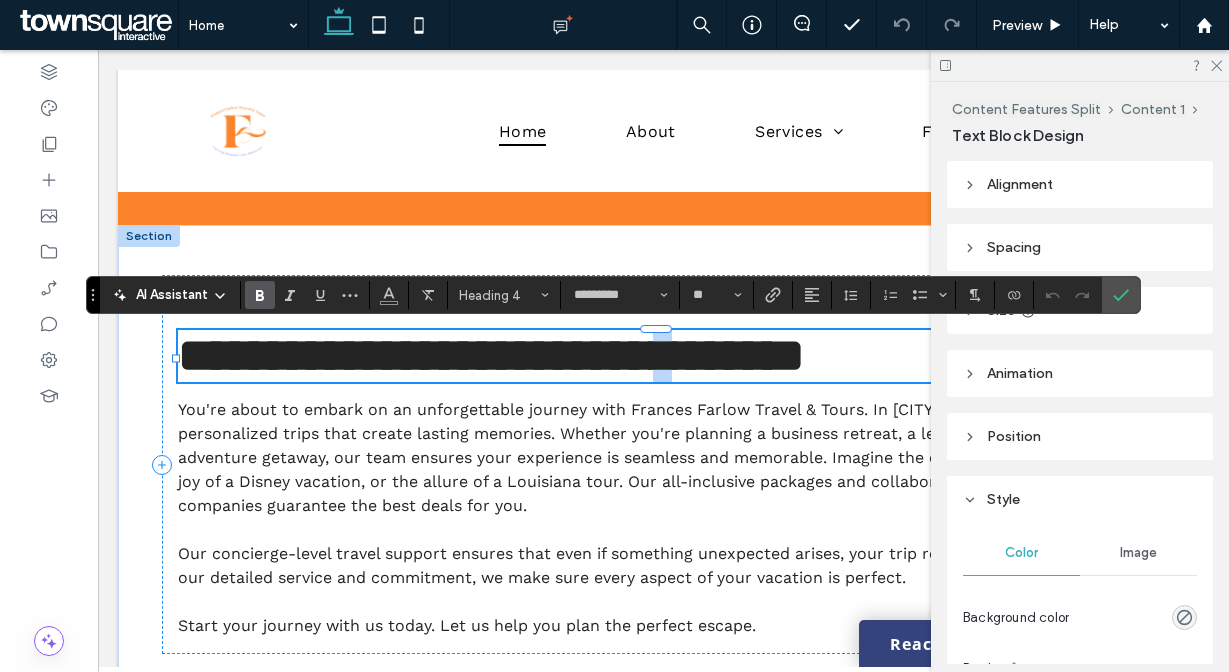 click on "**********" at bounding box center (491, 355) 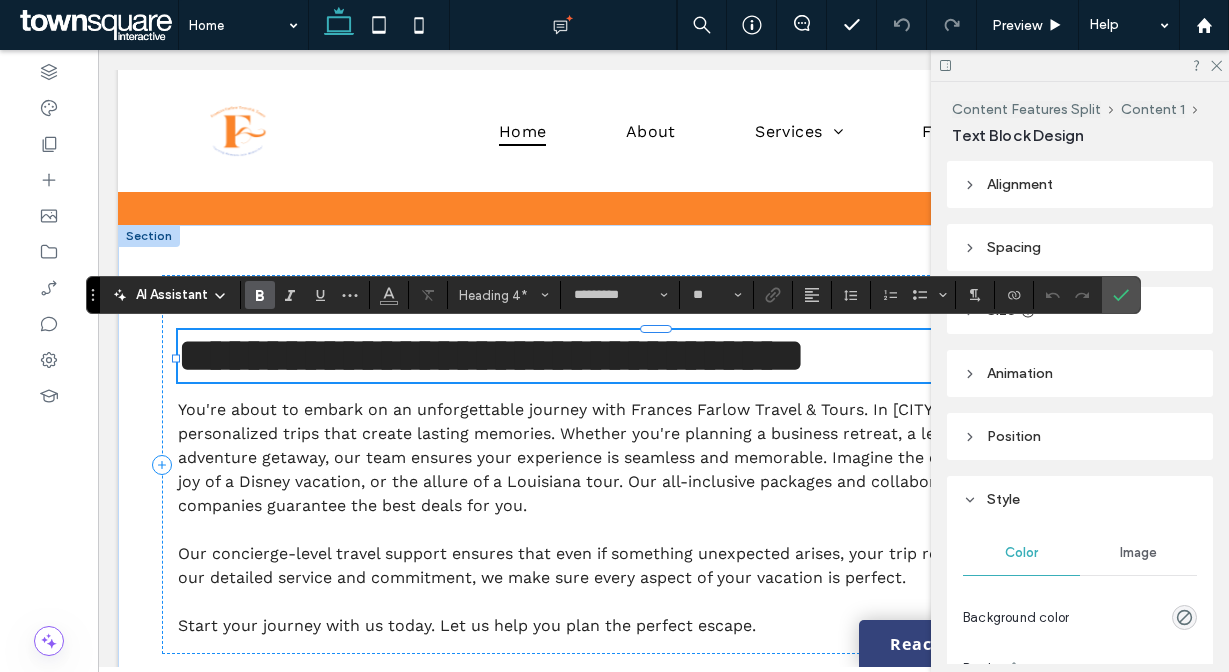 type 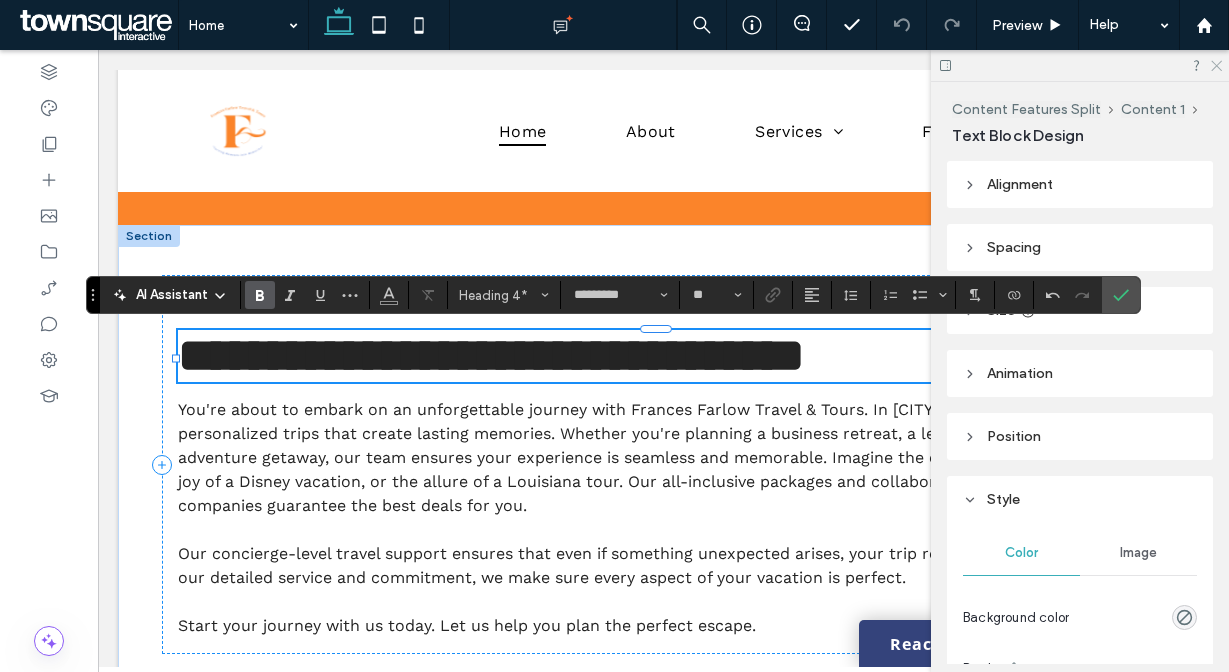 click 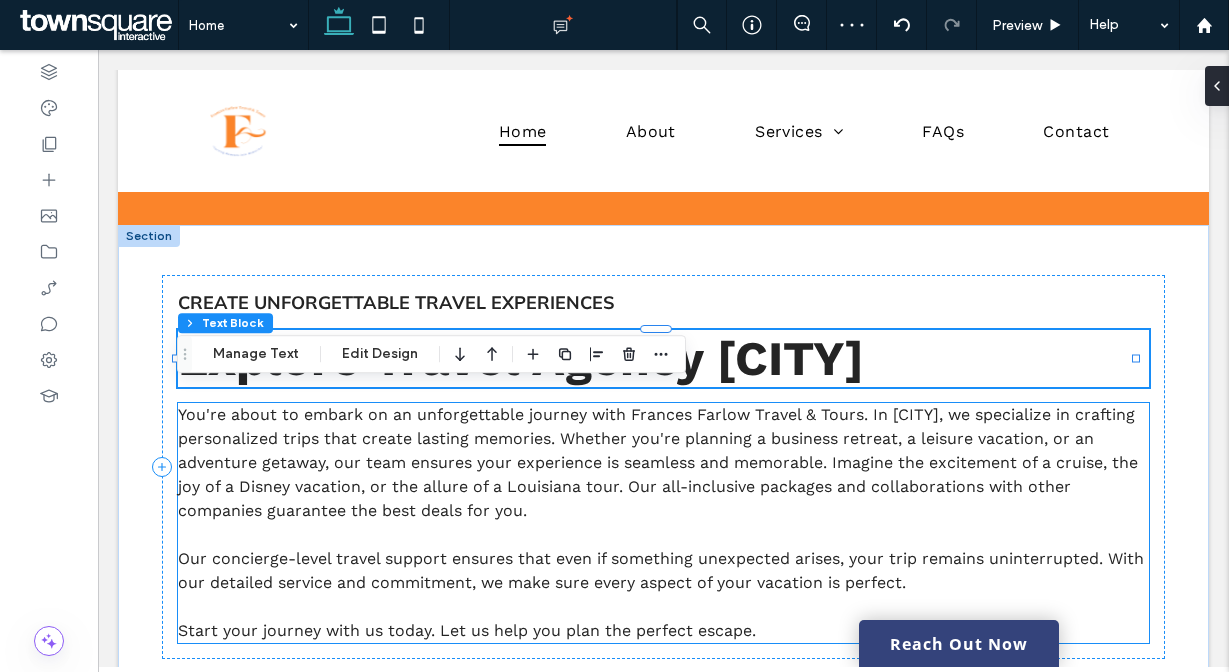 click on "You're about to embark on an unforgettable journey with Frances Farlow Travel & Tours. In [CITY], we specialize in crafting personalized trips that create lasting memories. Whether you're planning a business retreat, a leisure vacation, or an adventure getaway, our team ensures your experience is seamless and memorable. Imagine the excitement of a cruise, the joy of a Disney vacation, or the allure of a Louisiana tour. Our all-inclusive packages and collaborations with other companies guarantee the best deals for you." at bounding box center (658, 462) 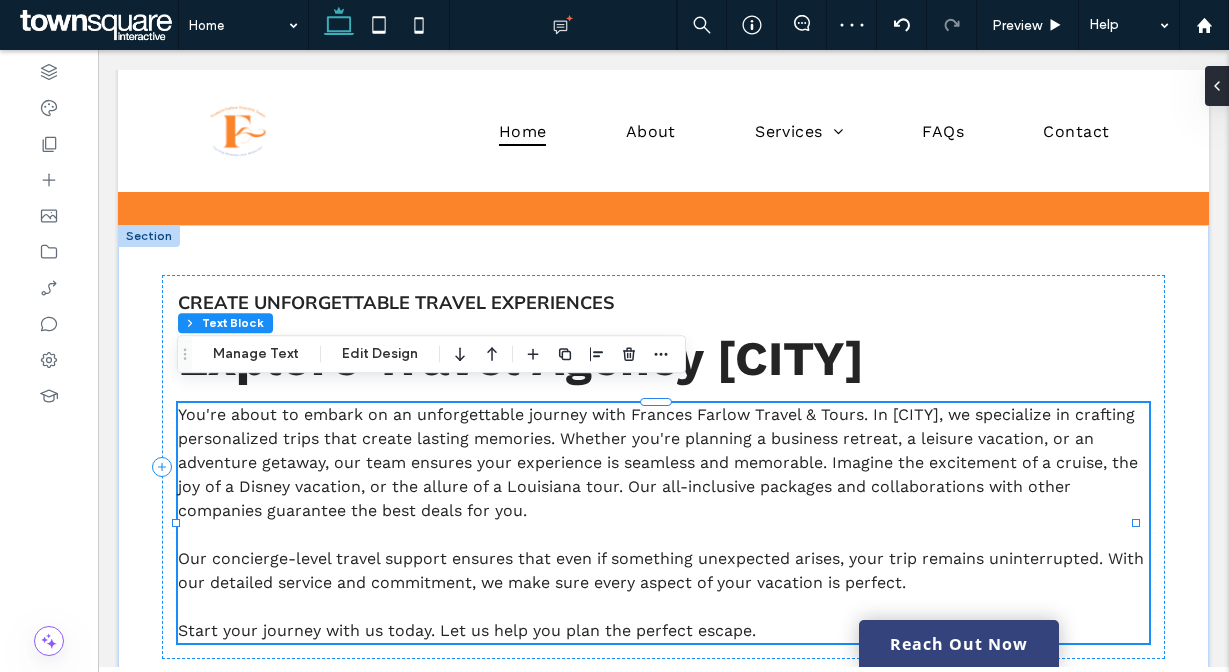 click on "You're about to embark on an unforgettable journey with Frances Farlow Travel & Tours. In [CITY], we specialize in crafting personalized trips that create lasting memories. Whether you're planning a business retreat, a leisure vacation, or an adventure getaway, our team ensures your experience is seamless and memorable. Imagine the excitement of a cruise, the joy of a Disney vacation, or the allure of a Louisiana tour. Our all-inclusive packages and collaborations with other companies guarantee the best deals for you. Our concierge-level travel support ensures that even if something unexpected arises, your trip remains uninterrupted. With our detailed service and commitment, we make sure every aspect of your vacation is perfect. ﻿ Start your journey with us today. Let us help you plan the perfect escape." at bounding box center [664, 523] 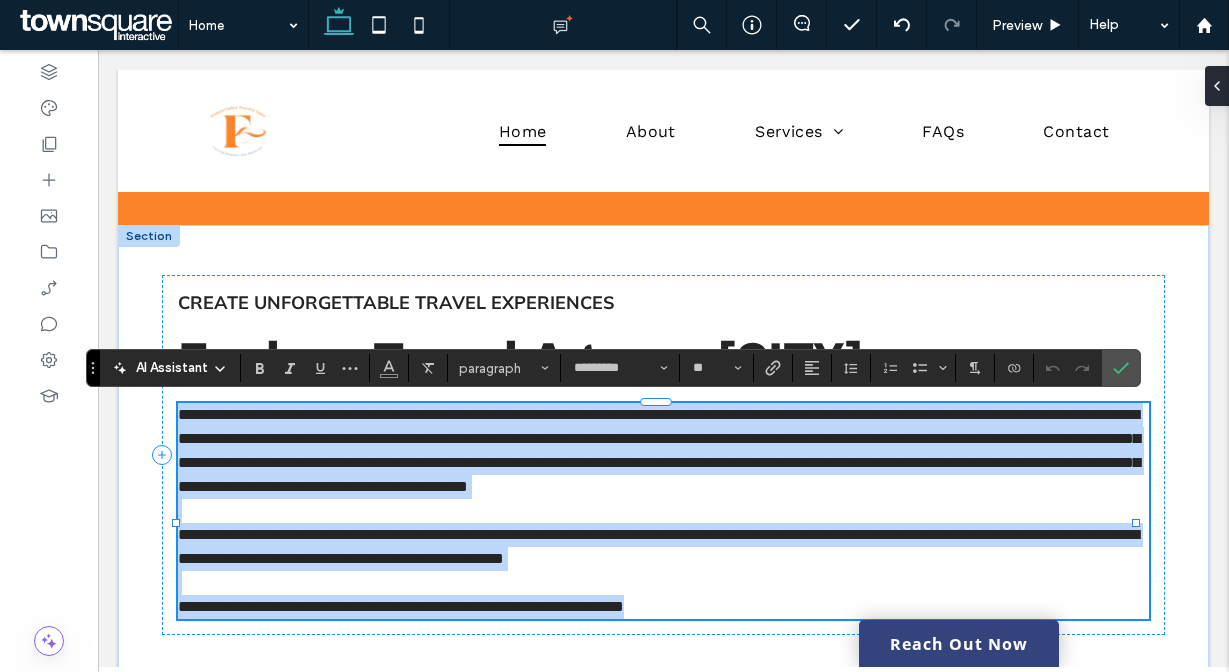 click on "**********" at bounding box center [659, 450] 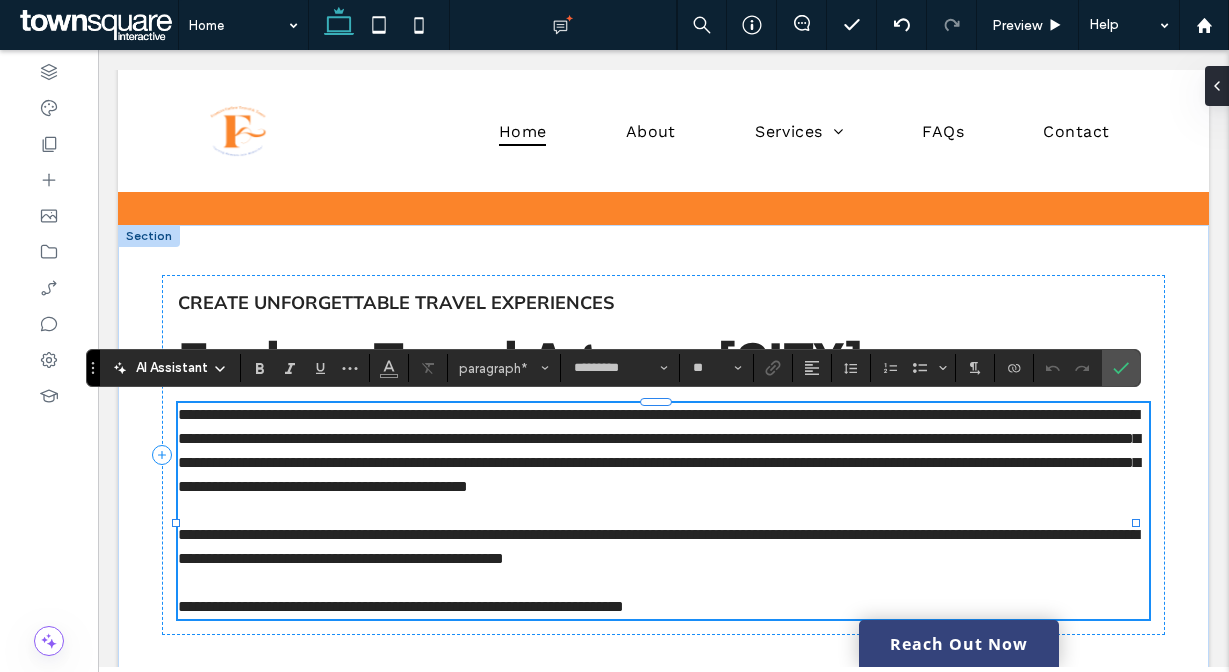 type 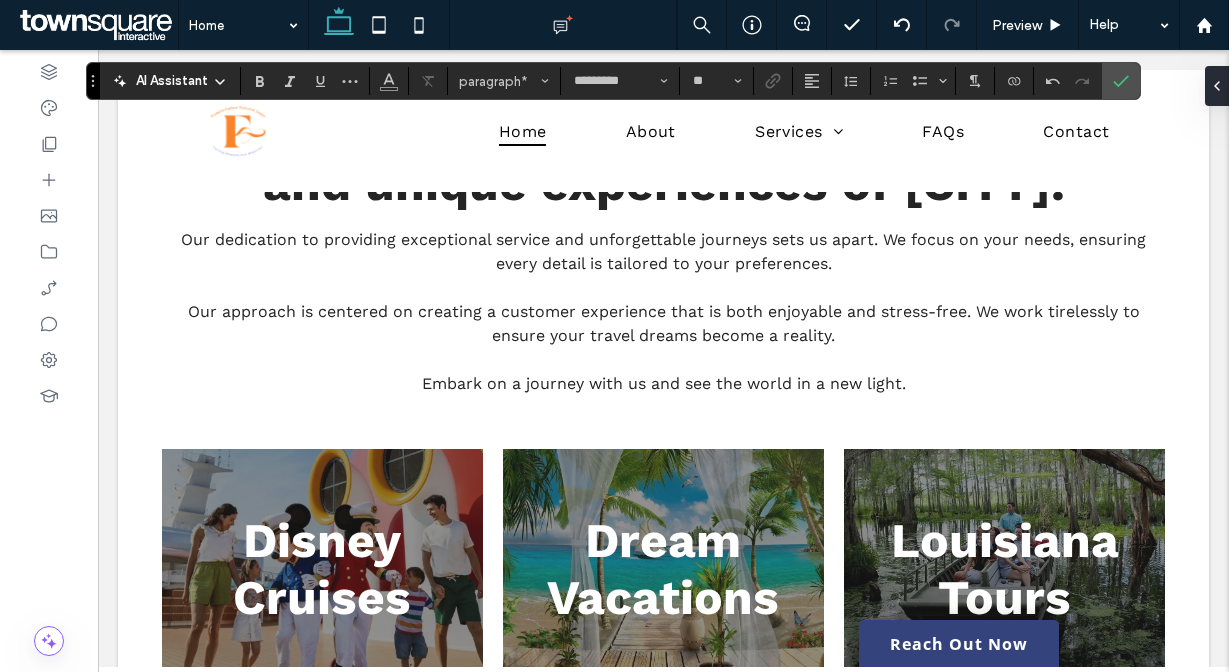 scroll, scrollTop: 2610, scrollLeft: 0, axis: vertical 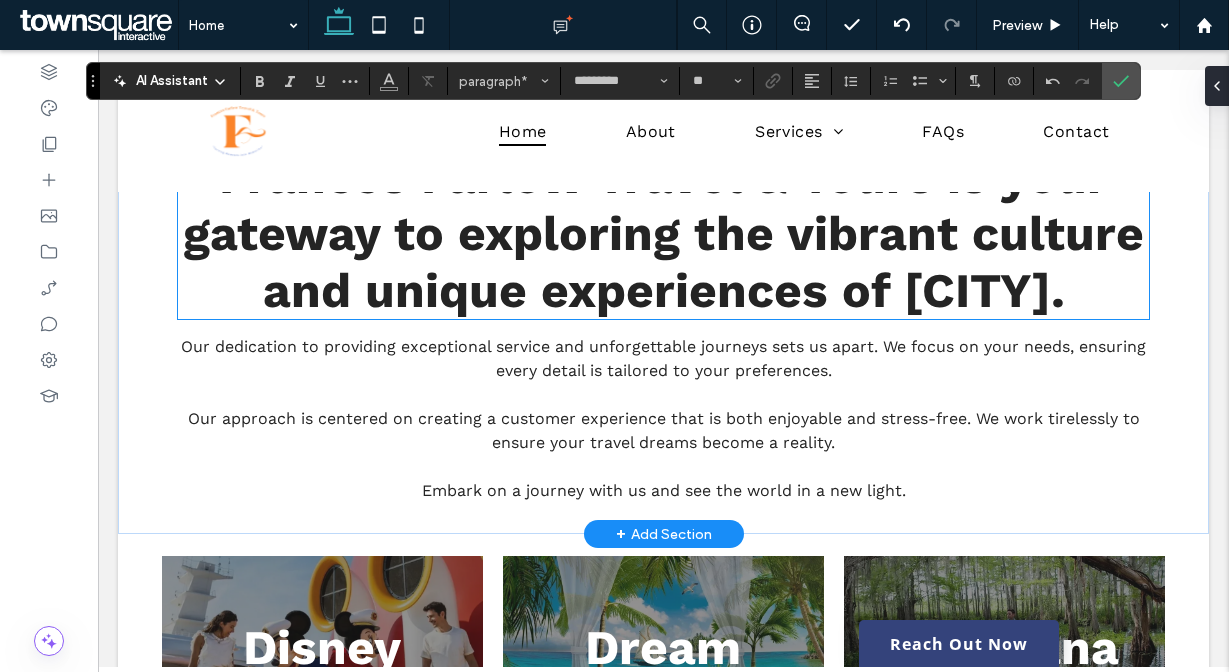 click on "Frances Farlow Travel & Tours is your gateway to exploring the vibrant culture and unique experiences of [CITY]." at bounding box center (663, 233) 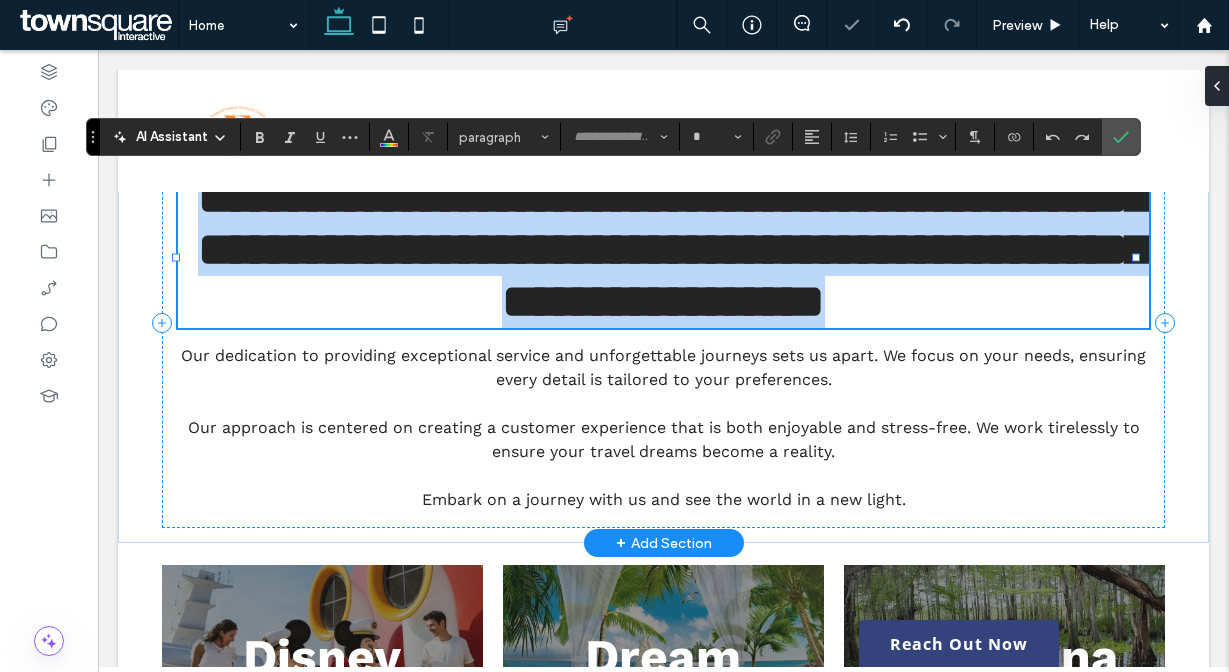 type on "*********" 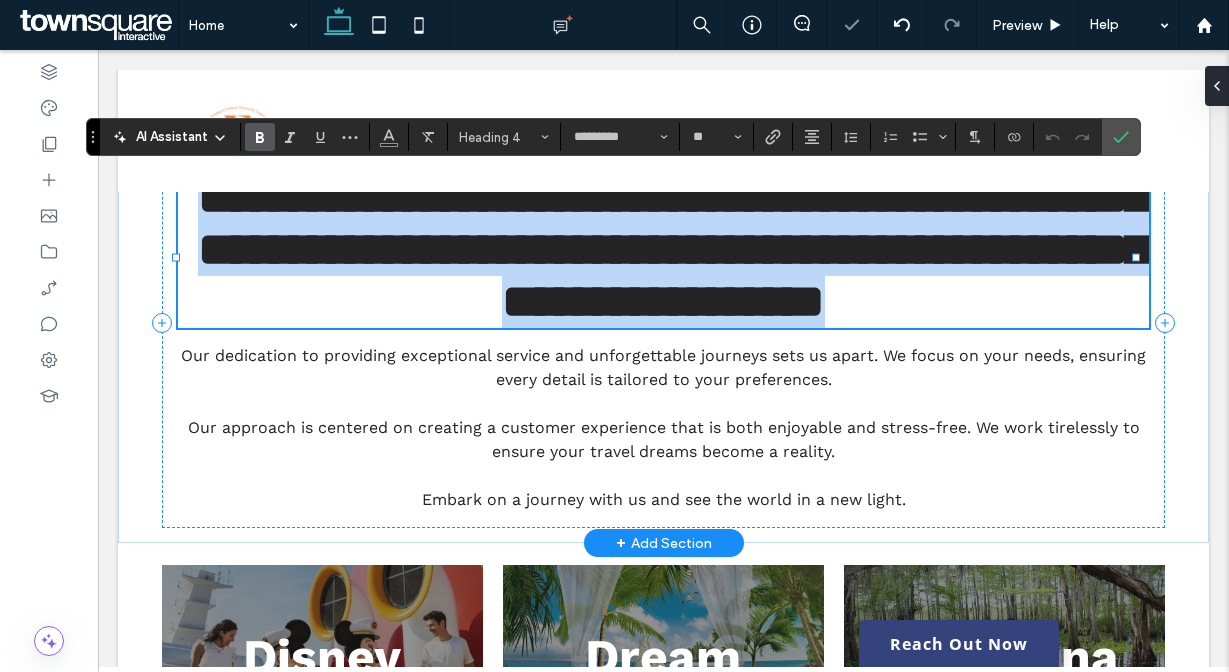 click on "**********" at bounding box center [673, 249] 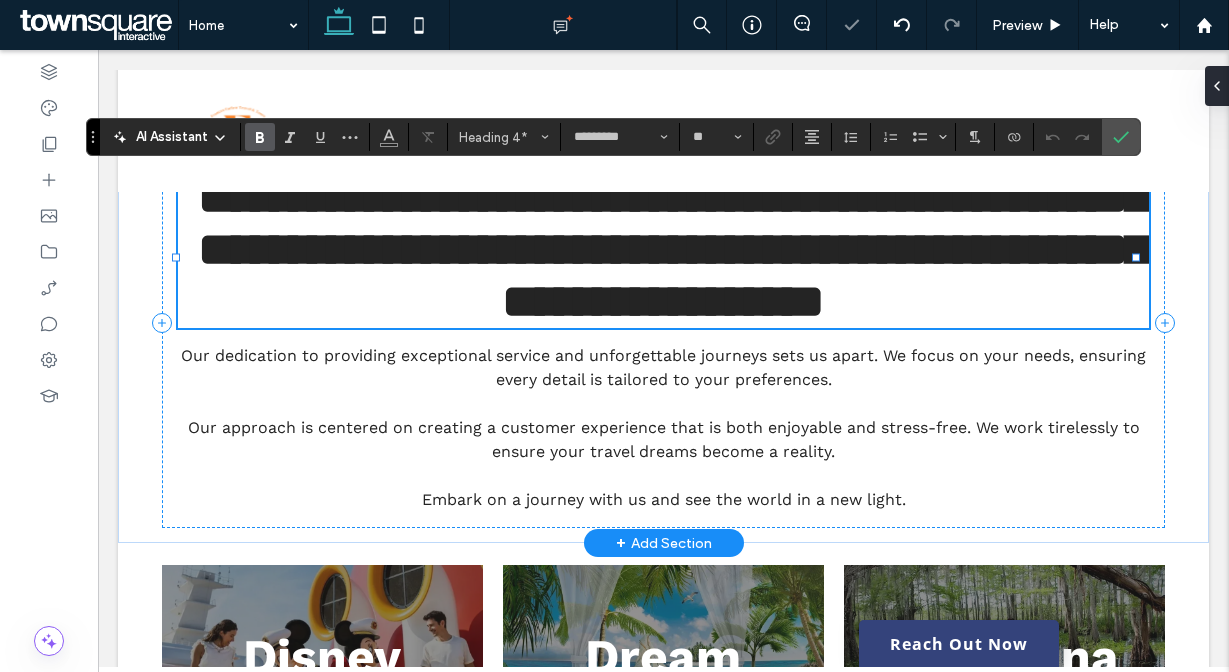 type 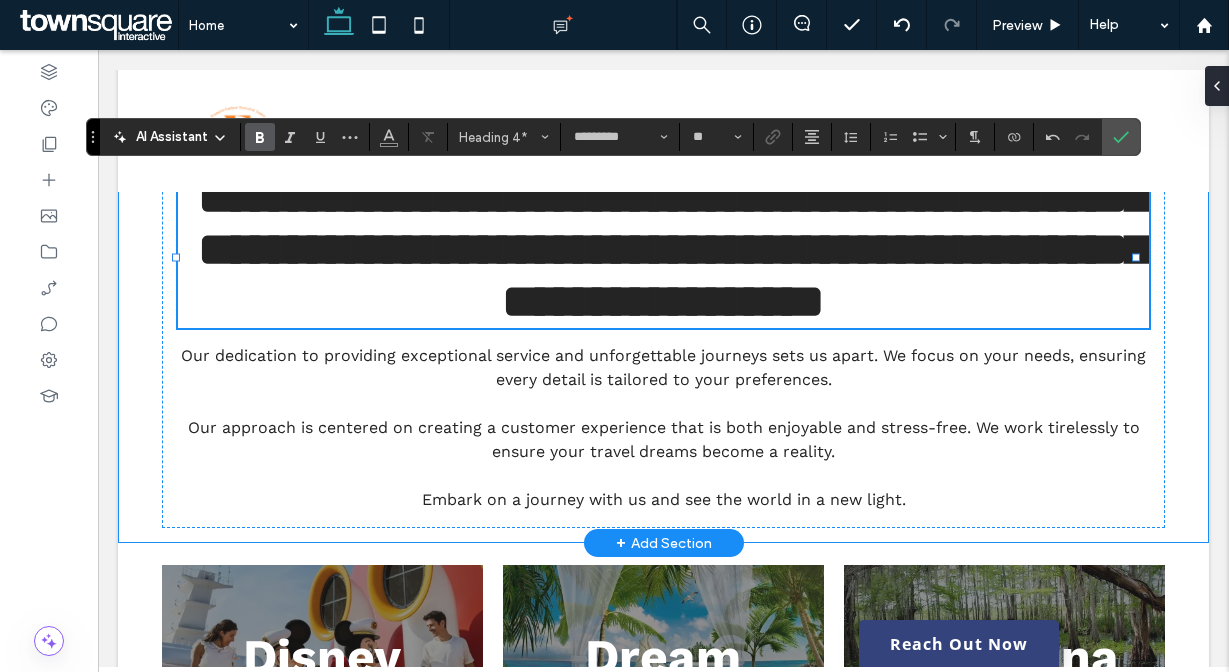click on "**********" at bounding box center (663, 305) 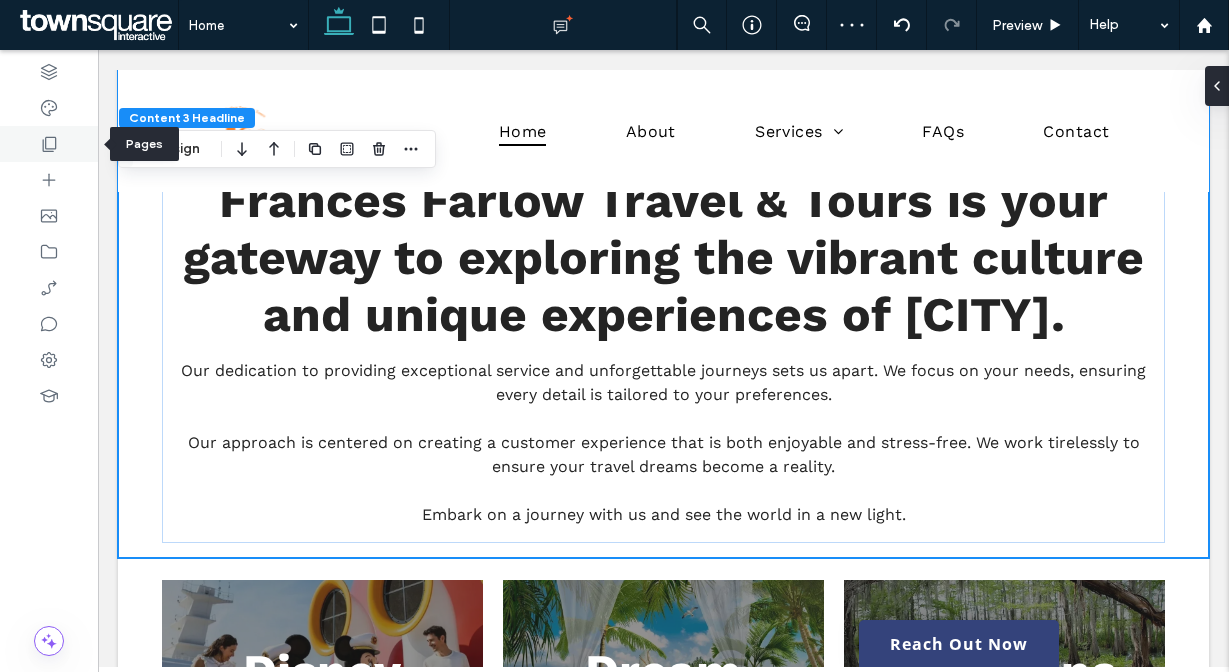 click at bounding box center [49, 144] 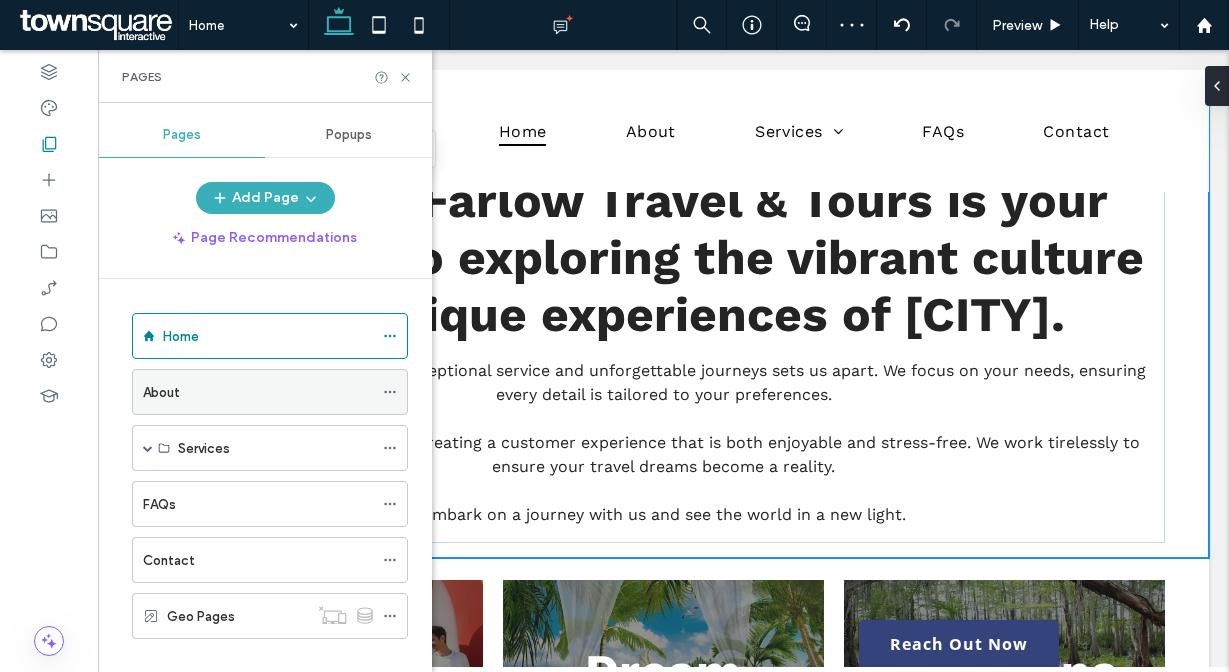 click on "About" at bounding box center [258, 392] 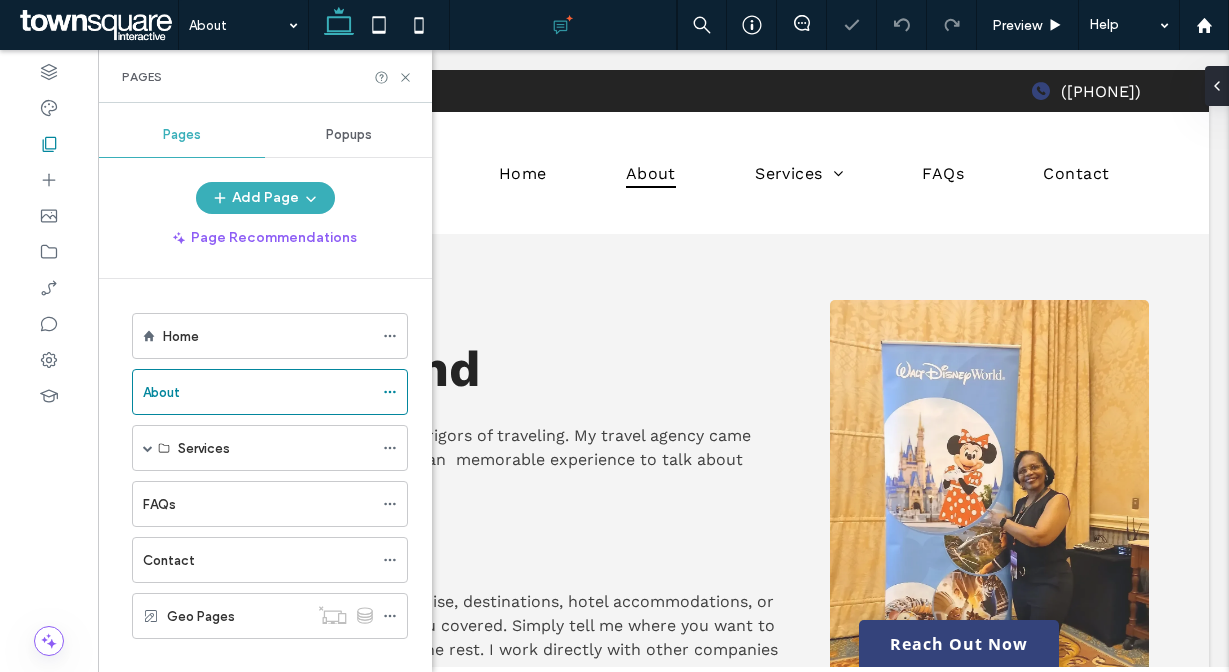scroll, scrollTop: 0, scrollLeft: 0, axis: both 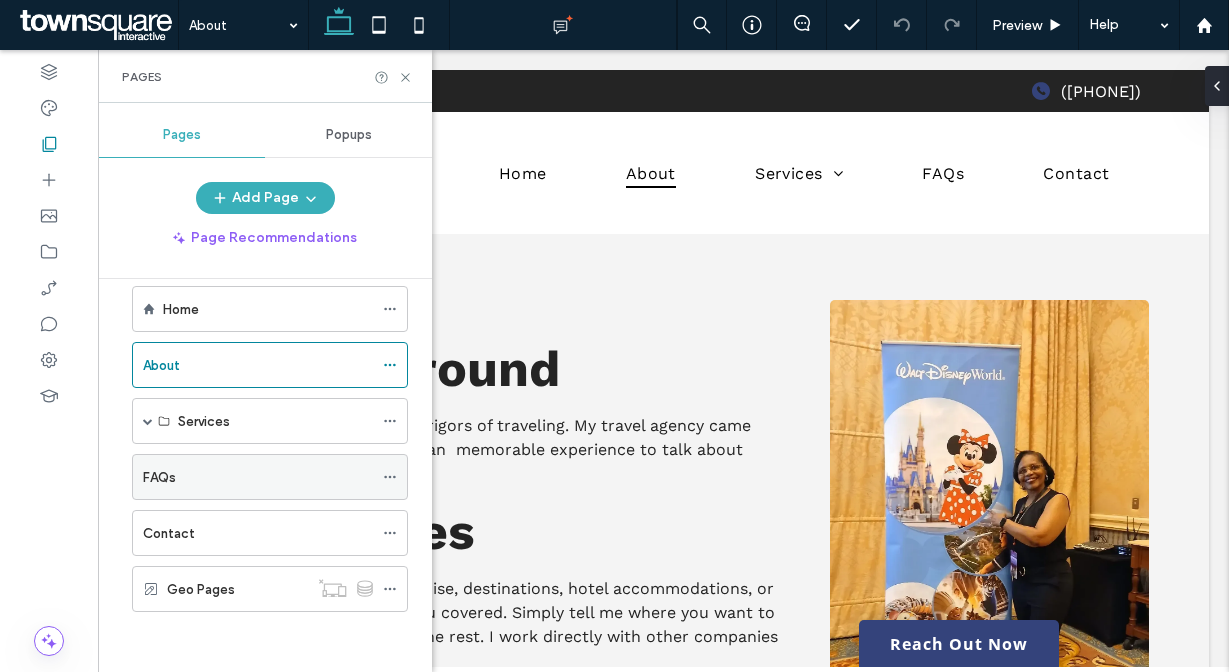 click on "FAQs" at bounding box center (258, 477) 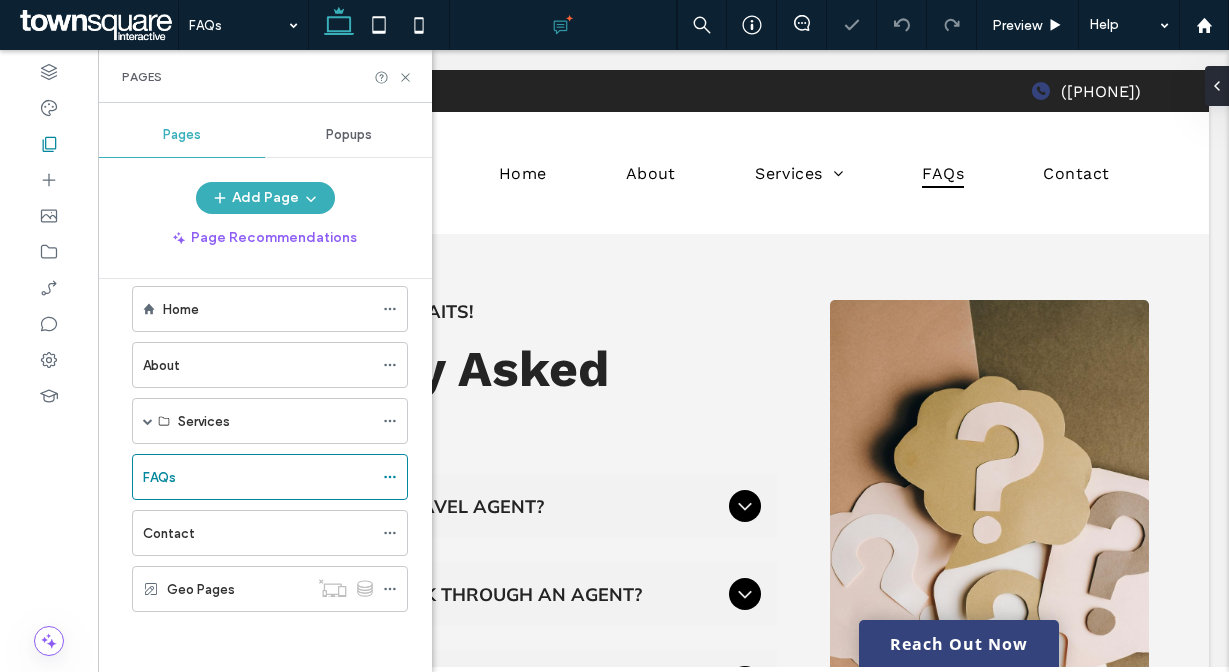 scroll, scrollTop: 0, scrollLeft: 0, axis: both 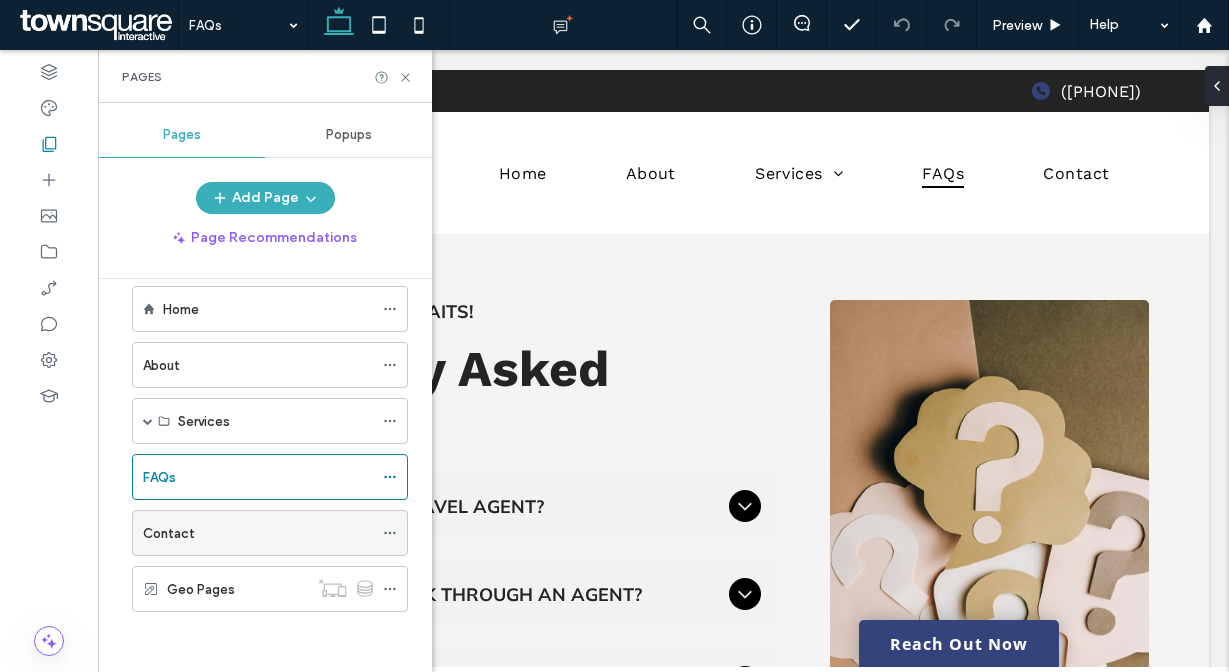 click on "Contact" at bounding box center (169, 533) 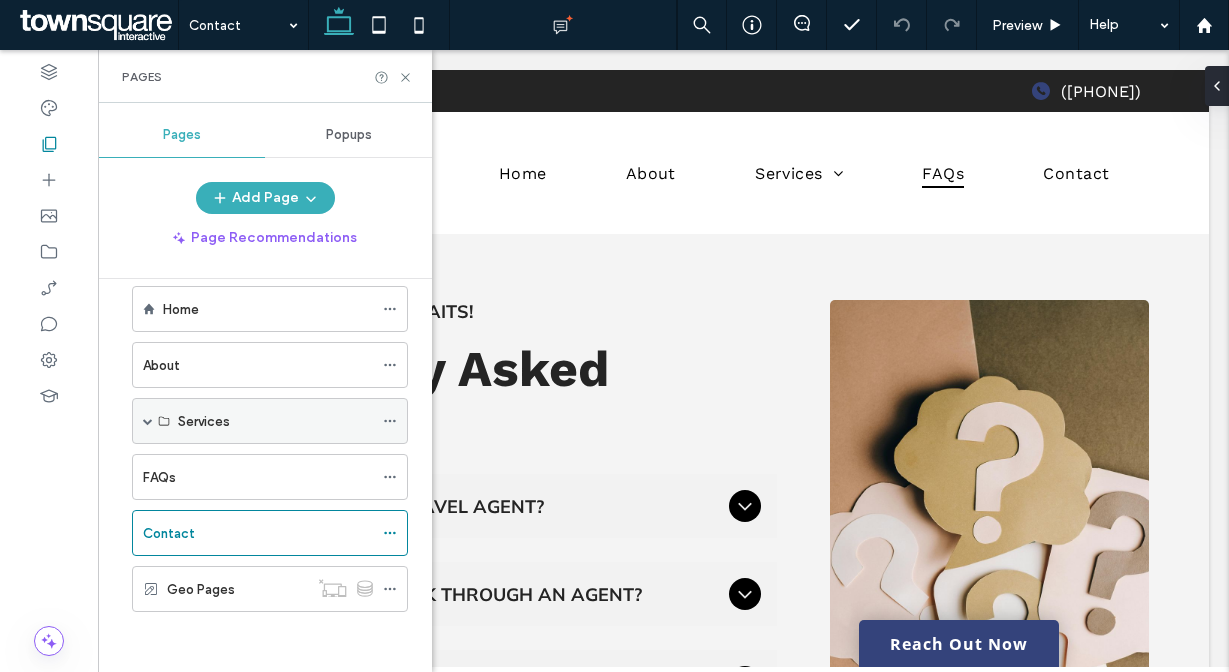 click at bounding box center (148, 421) 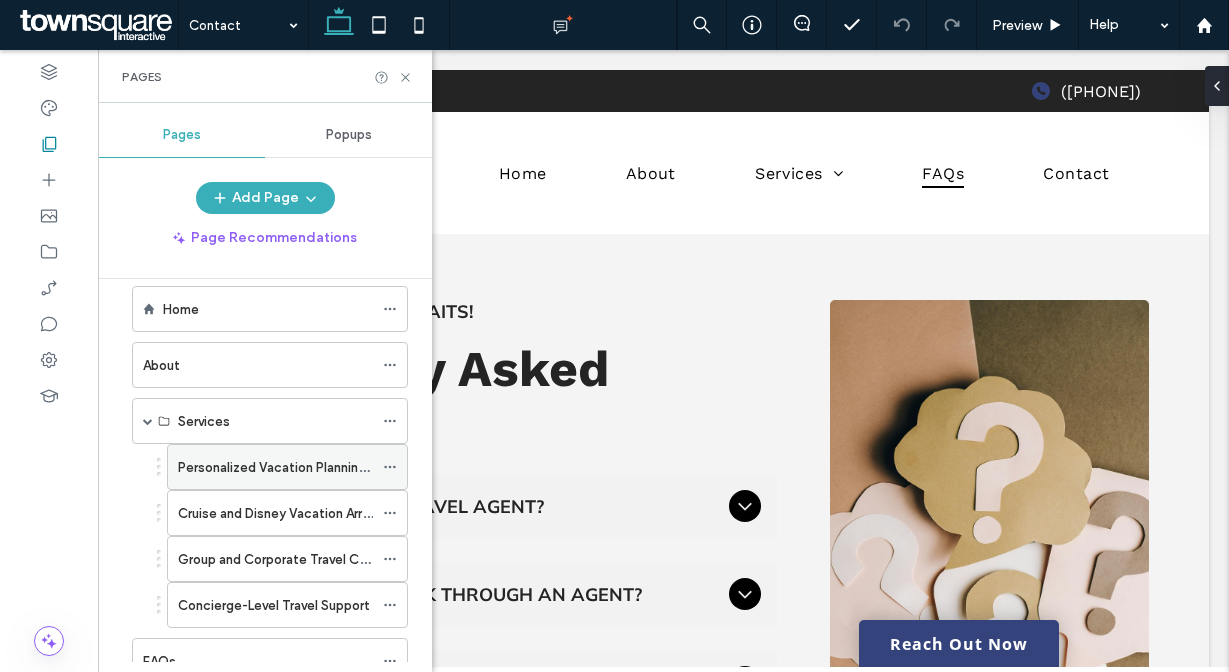click on "Personalized Vacation Planning and Booking" at bounding box center [310, 467] 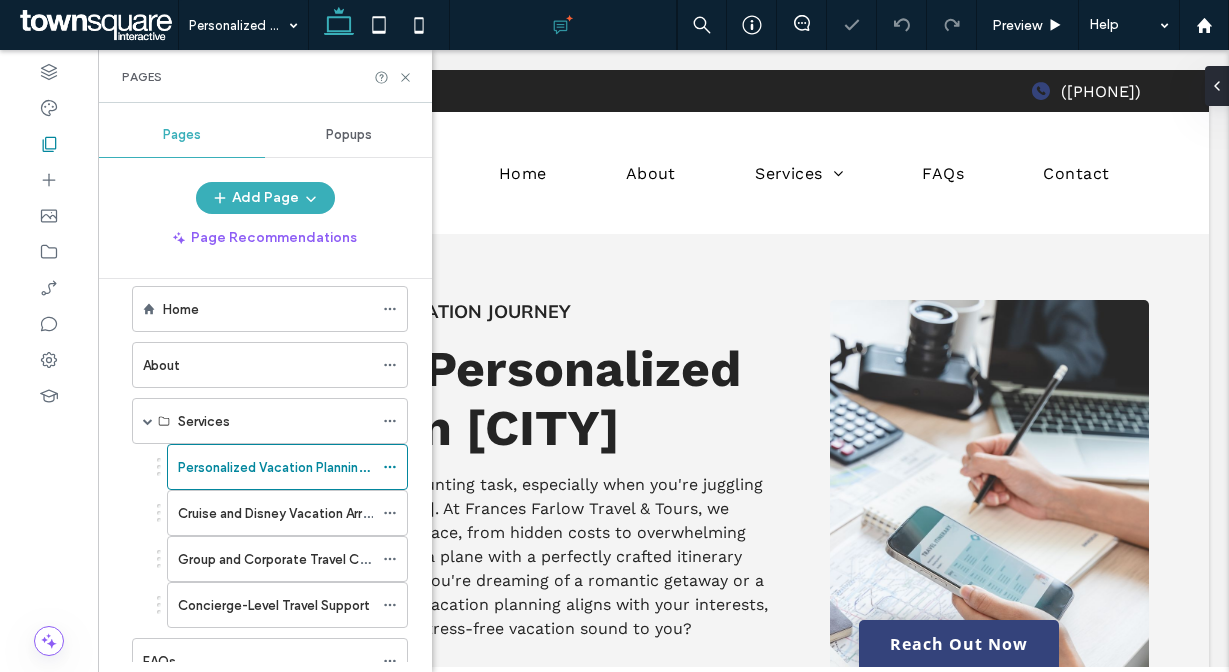 scroll, scrollTop: 0, scrollLeft: 0, axis: both 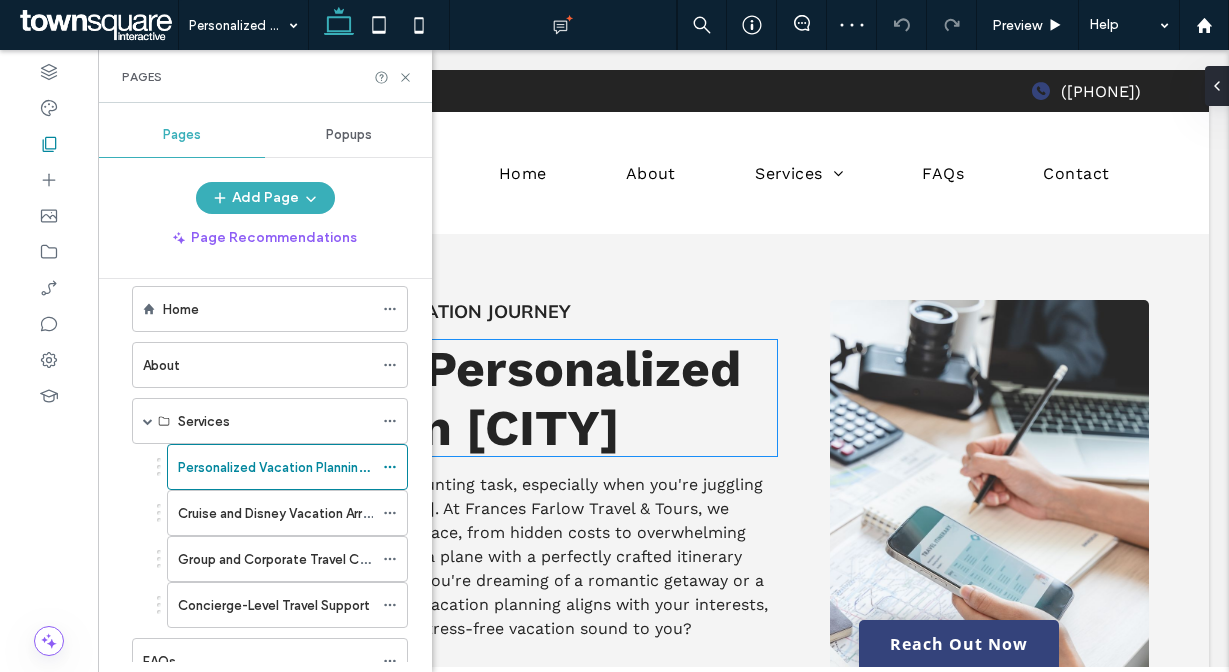 click on "Plan Your Personalized Vacation in [CITY]" at bounding box center (459, 398) 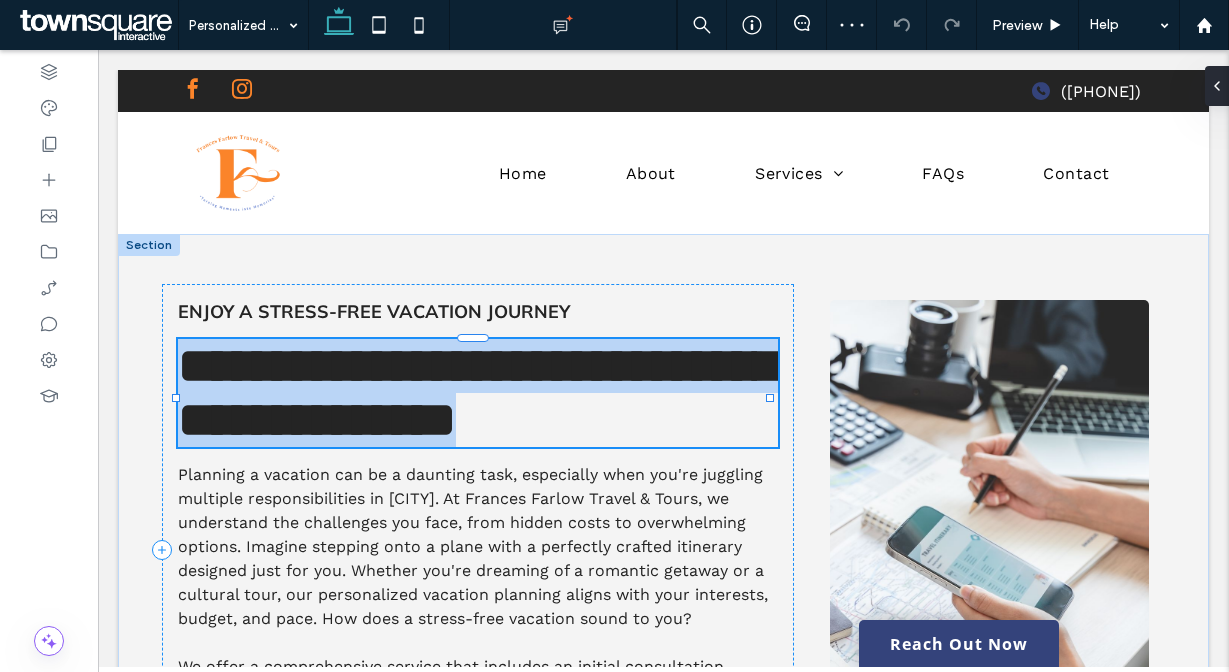 type on "*********" 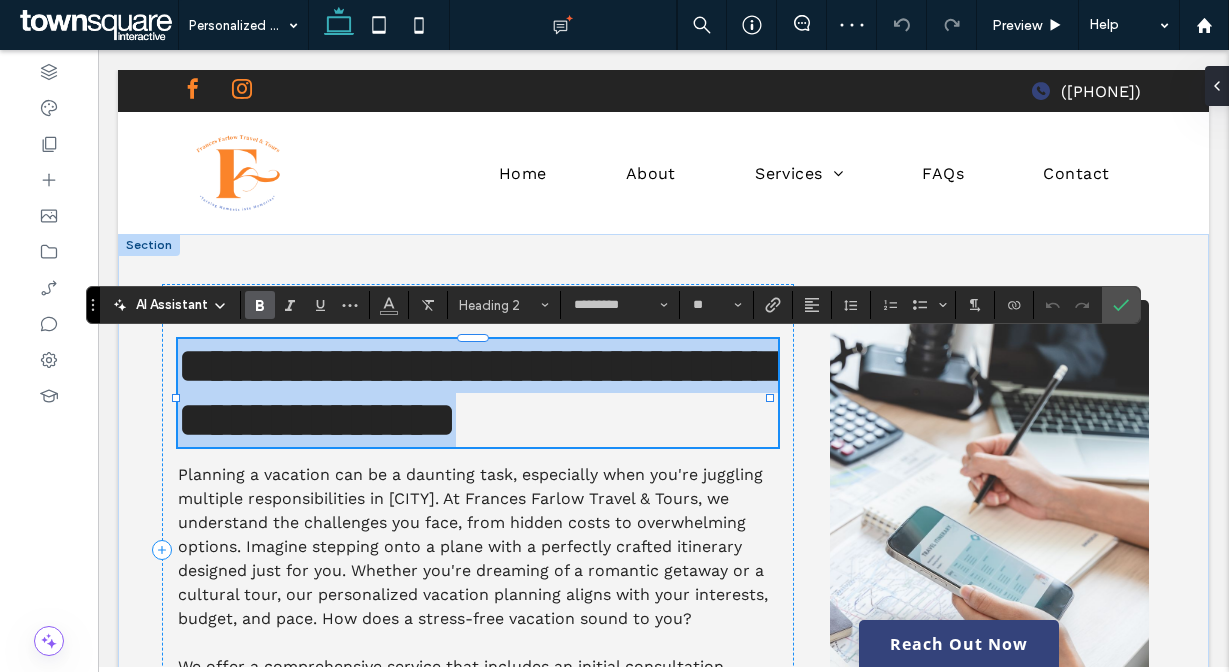 click on "**********" at bounding box center (478, 393) 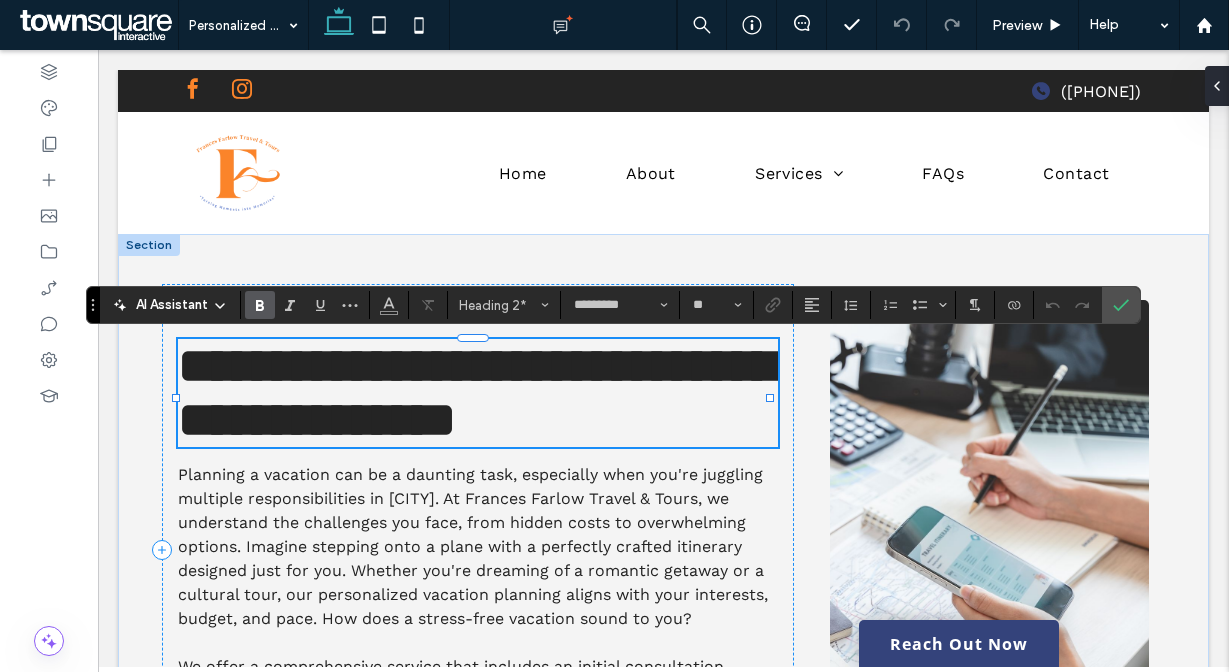 type 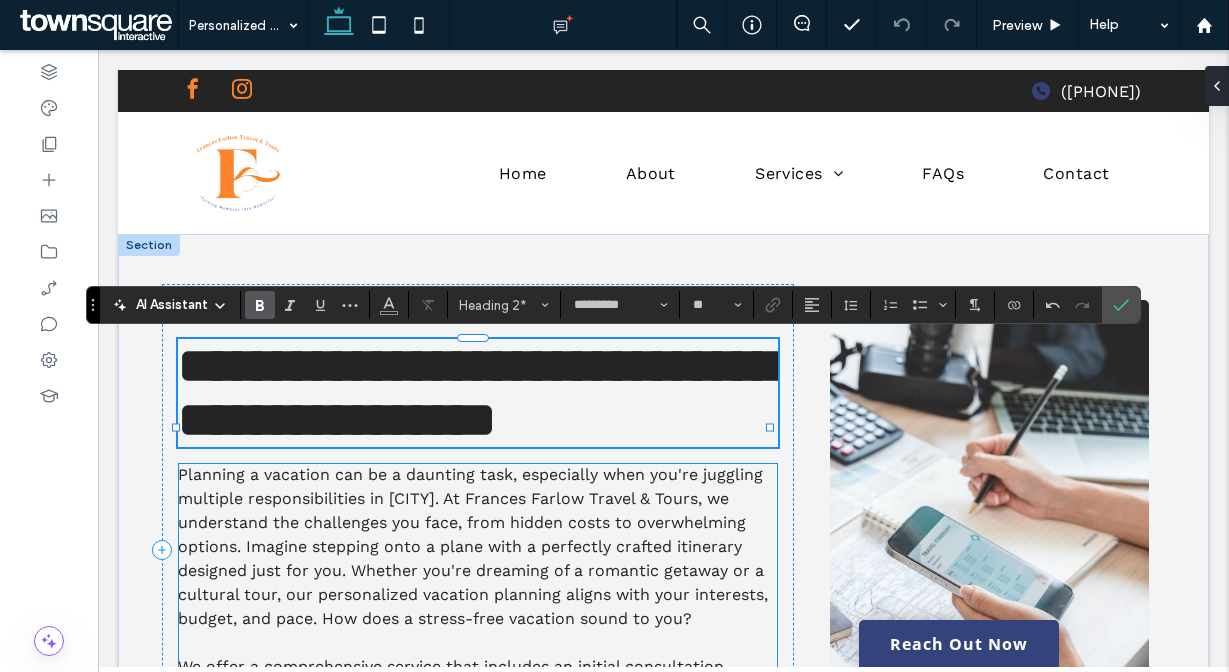 click on "Planning a vacation can be a daunting task, especially when you're juggling multiple responsibilities in [CITY]. At Frances Farlow Travel & Tours, we understand the challenges you face, from hidden costs to overwhelming options. Imagine stepping onto a plane with a perfectly crafted itinerary designed just for you. Whether you're dreaming of a romantic getaway or a cultural tour, our personalized vacation planning aligns with your interests, budget, and pace. How does a stress-free vacation sound to you?" at bounding box center [473, 546] 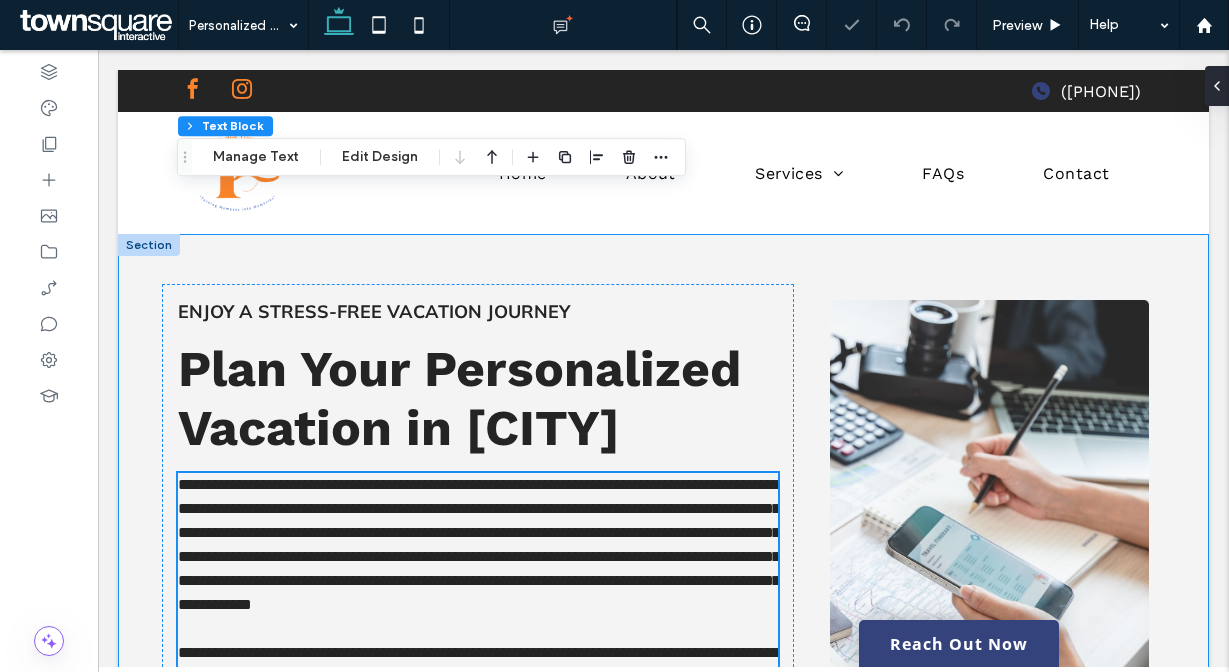 scroll, scrollTop: 342, scrollLeft: 0, axis: vertical 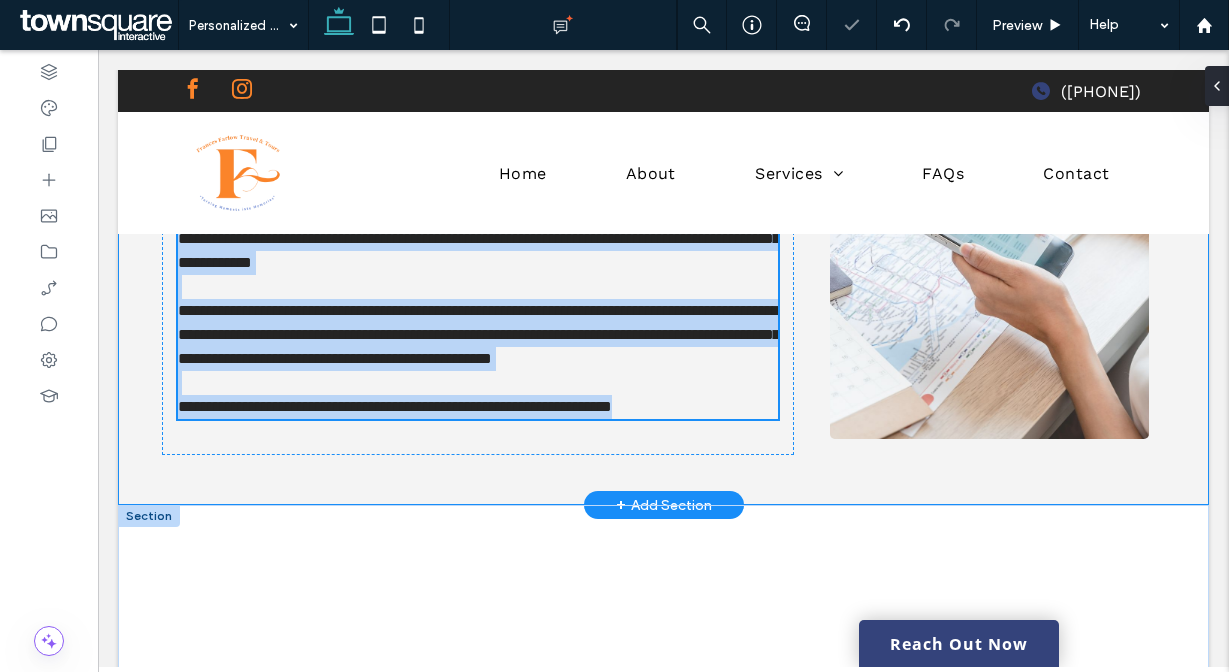 type on "*********" 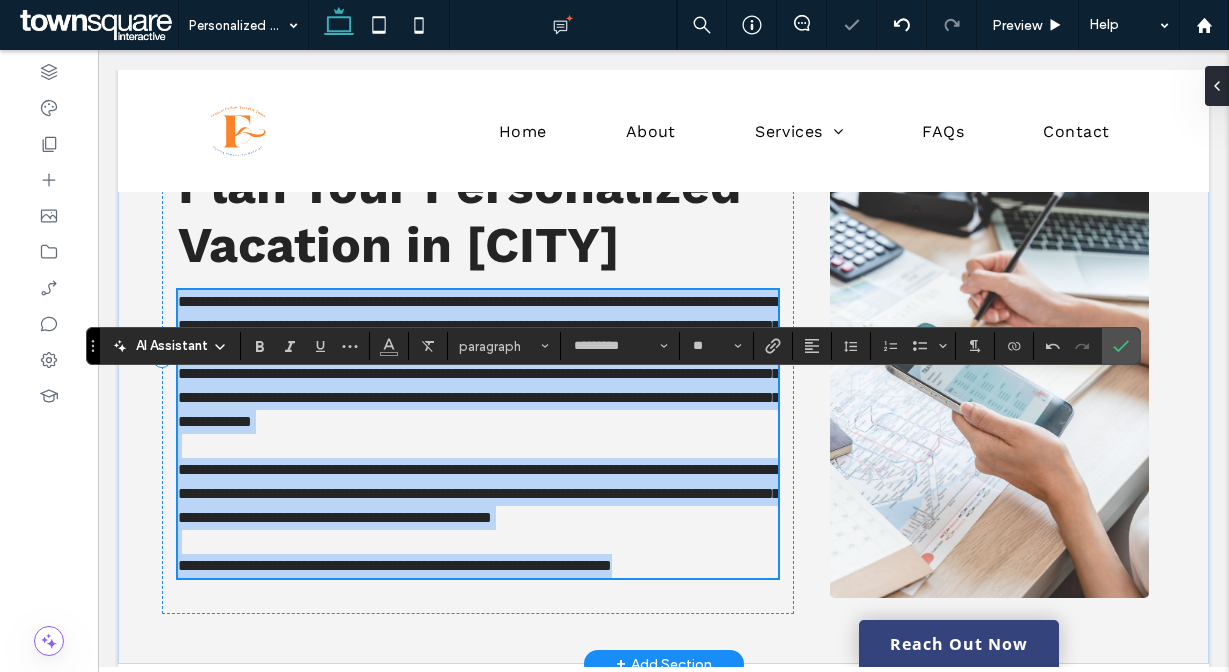 scroll, scrollTop: 137, scrollLeft: 0, axis: vertical 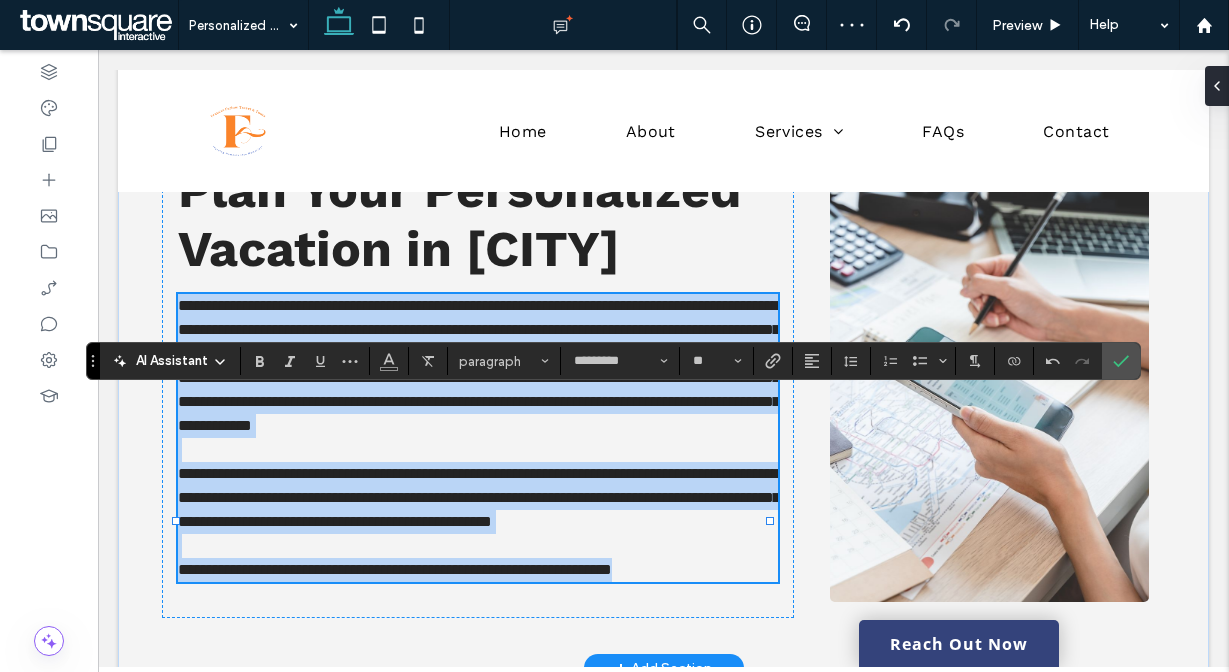 click on "**********" at bounding box center [479, 365] 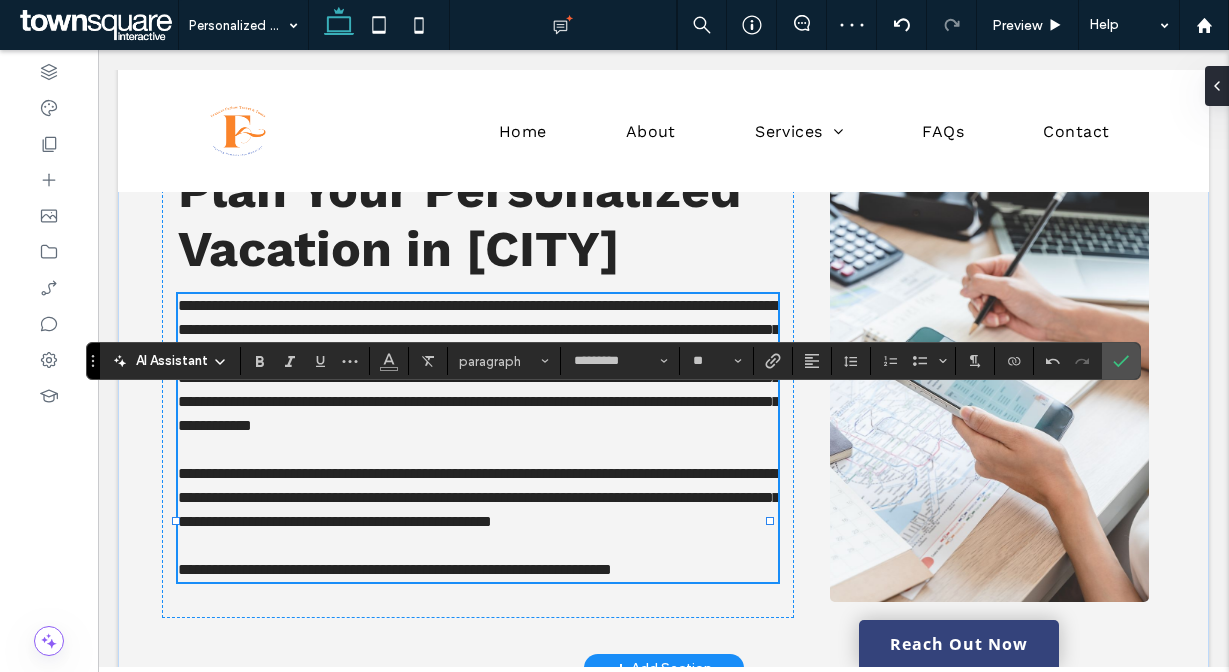 click on "**********" at bounding box center (479, 365) 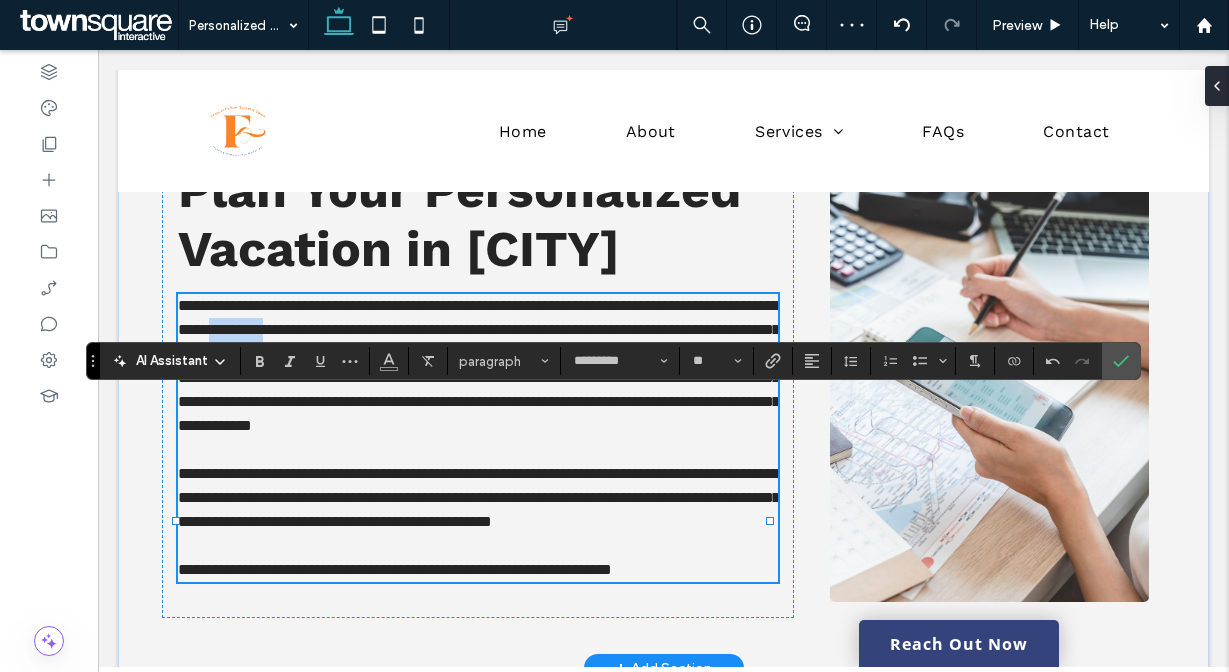 type 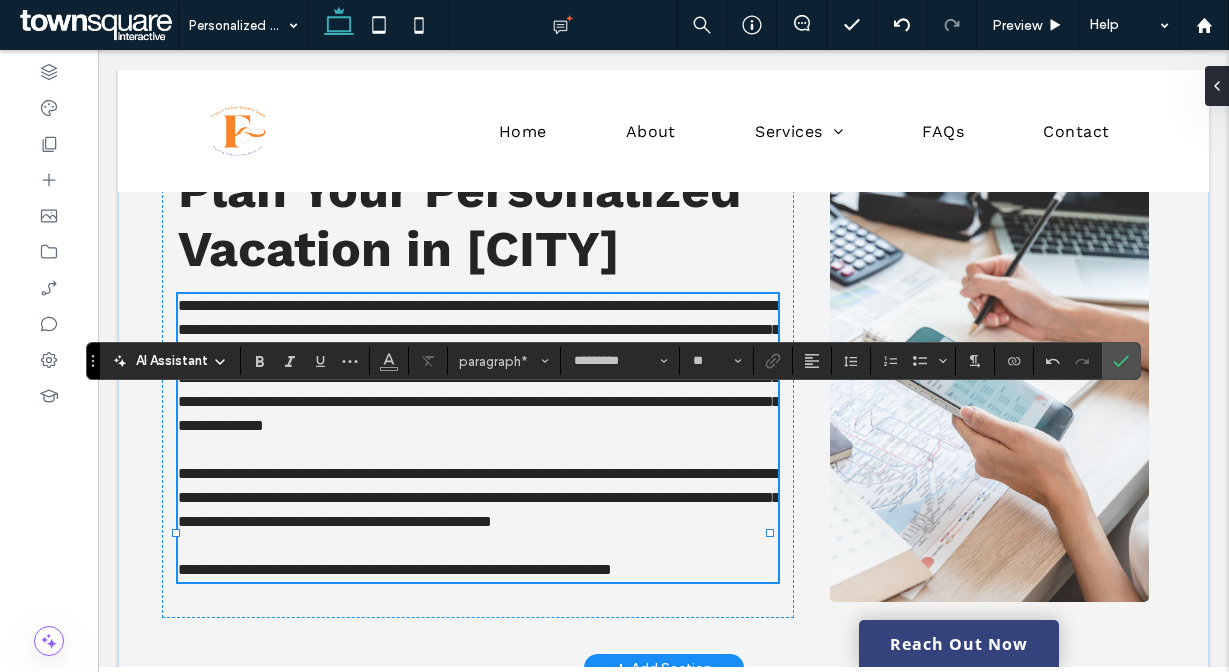 click on "**********" at bounding box center [479, 365] 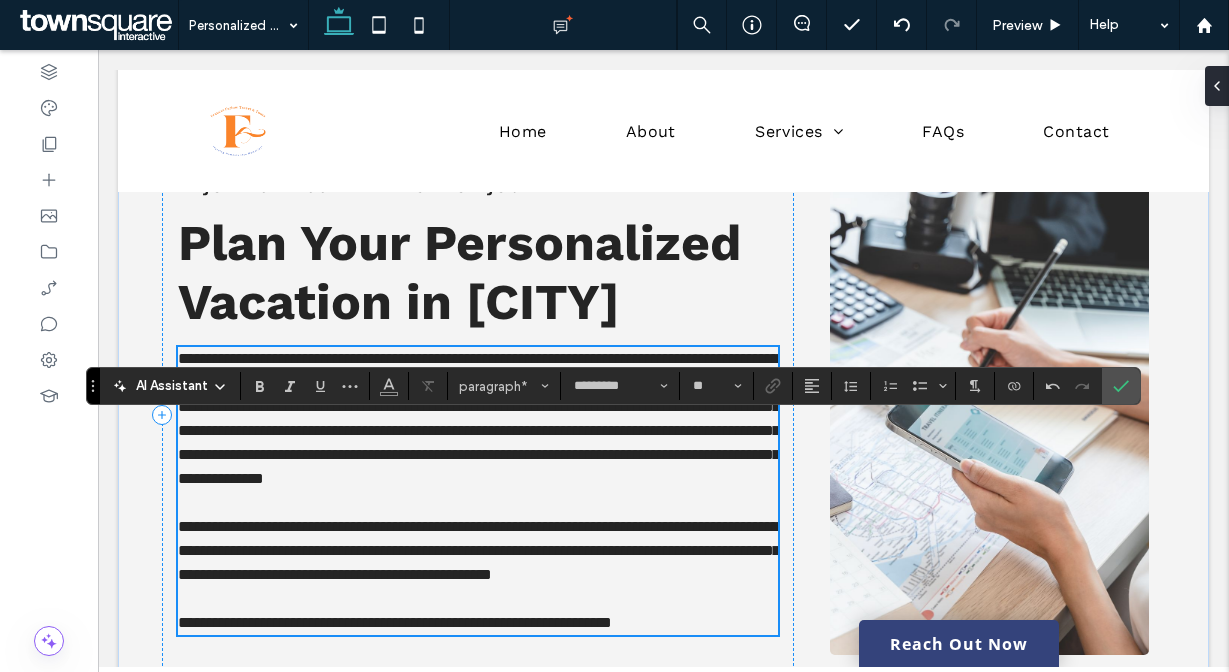 scroll, scrollTop: 19, scrollLeft: 0, axis: vertical 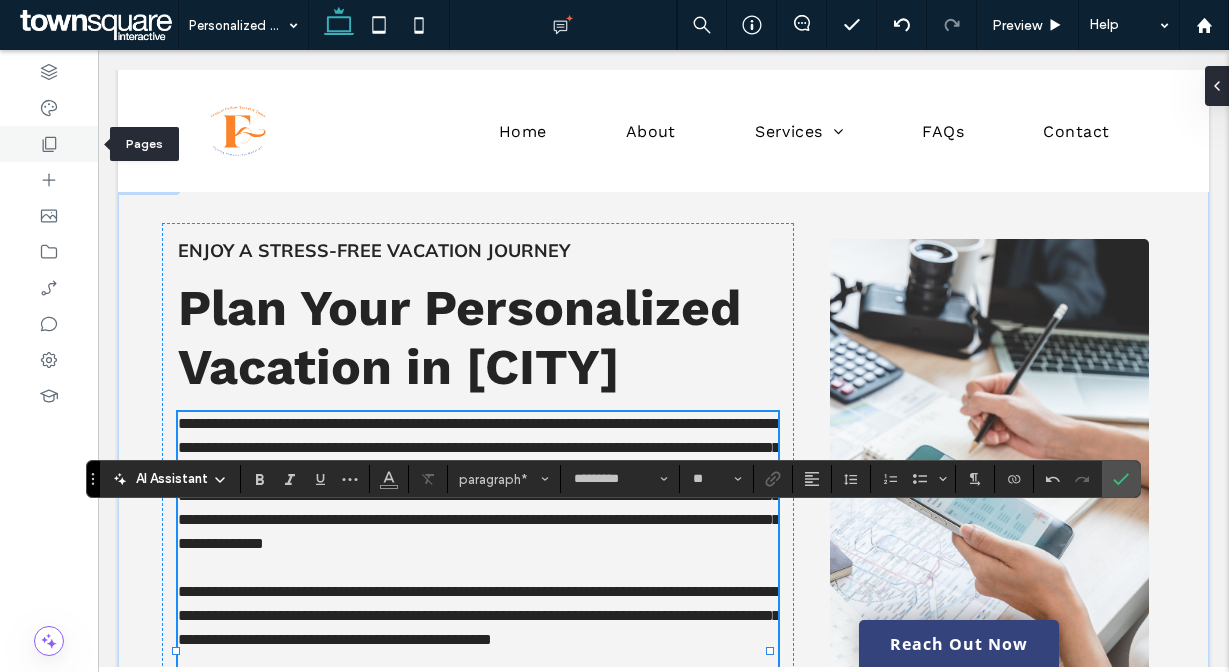 click 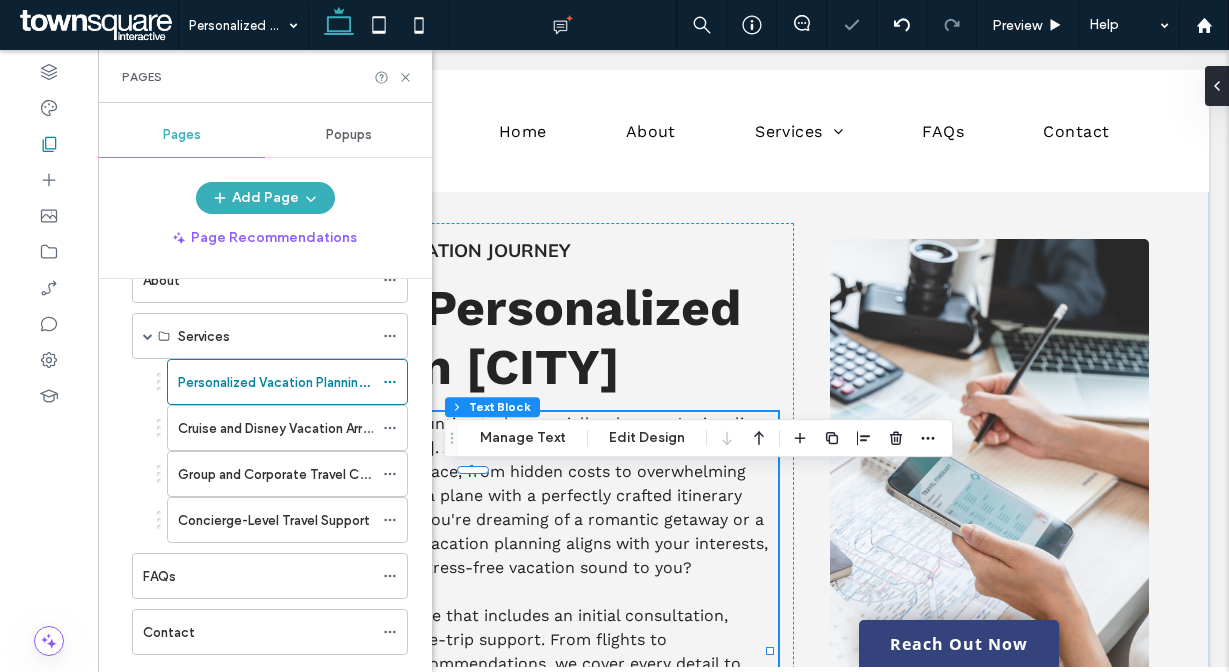 scroll, scrollTop: 113, scrollLeft: 0, axis: vertical 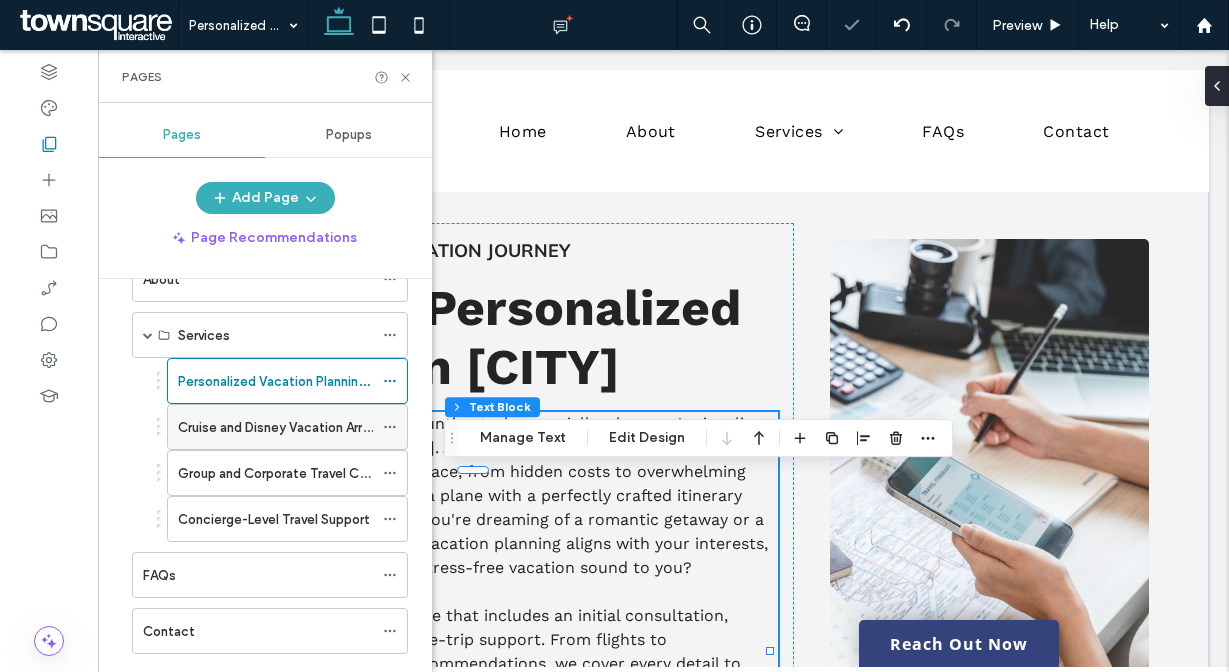 click on "Cruise and Disney Vacation Arrangements" at bounding box center (304, 427) 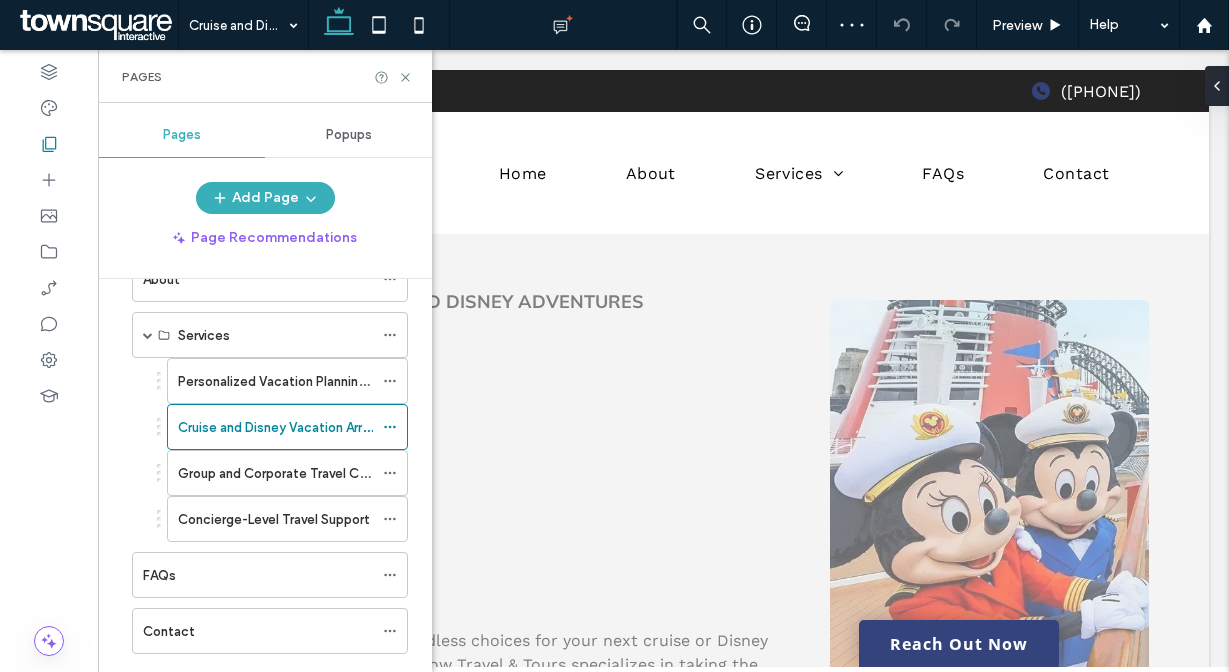 scroll, scrollTop: 0, scrollLeft: 0, axis: both 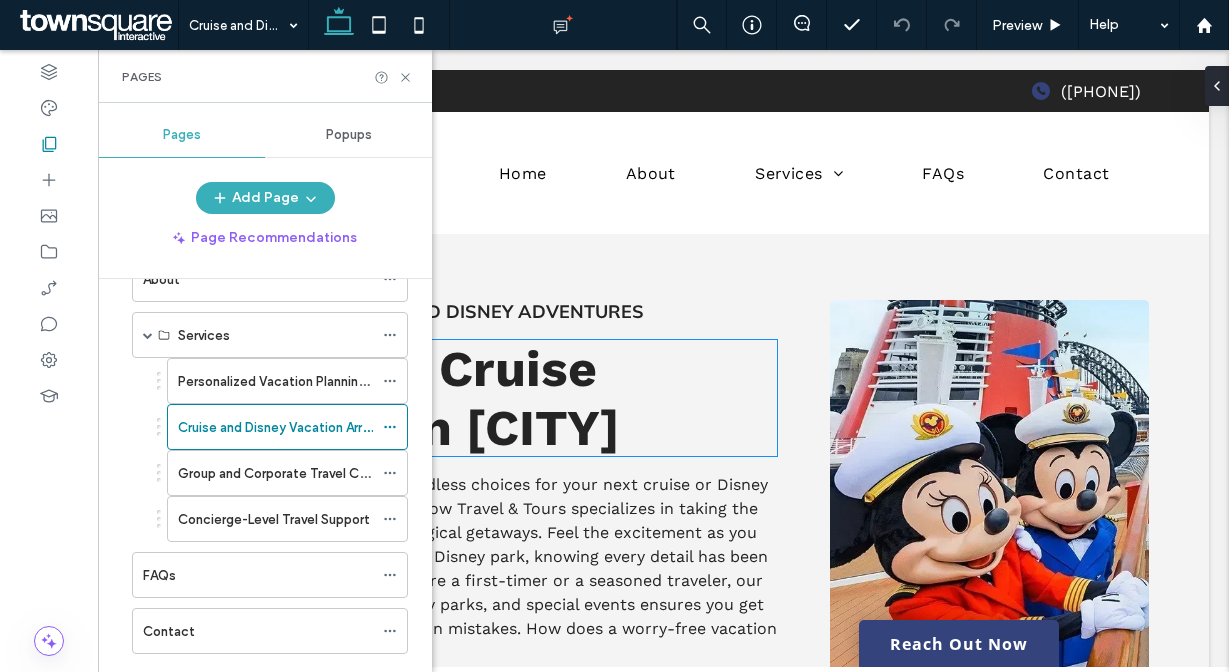 click on "Book Your Cruise Vacation in [CITY]" at bounding box center [478, 398] 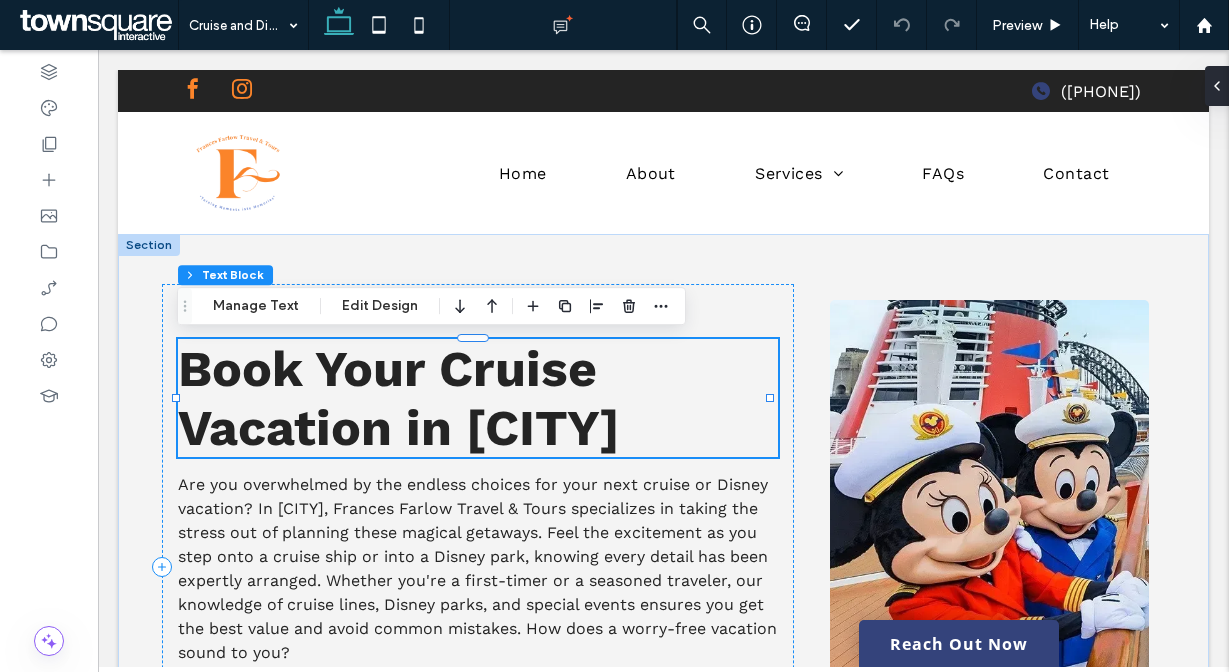 click on "Book Your Cruise Vacation in [CITY]" at bounding box center [399, 398] 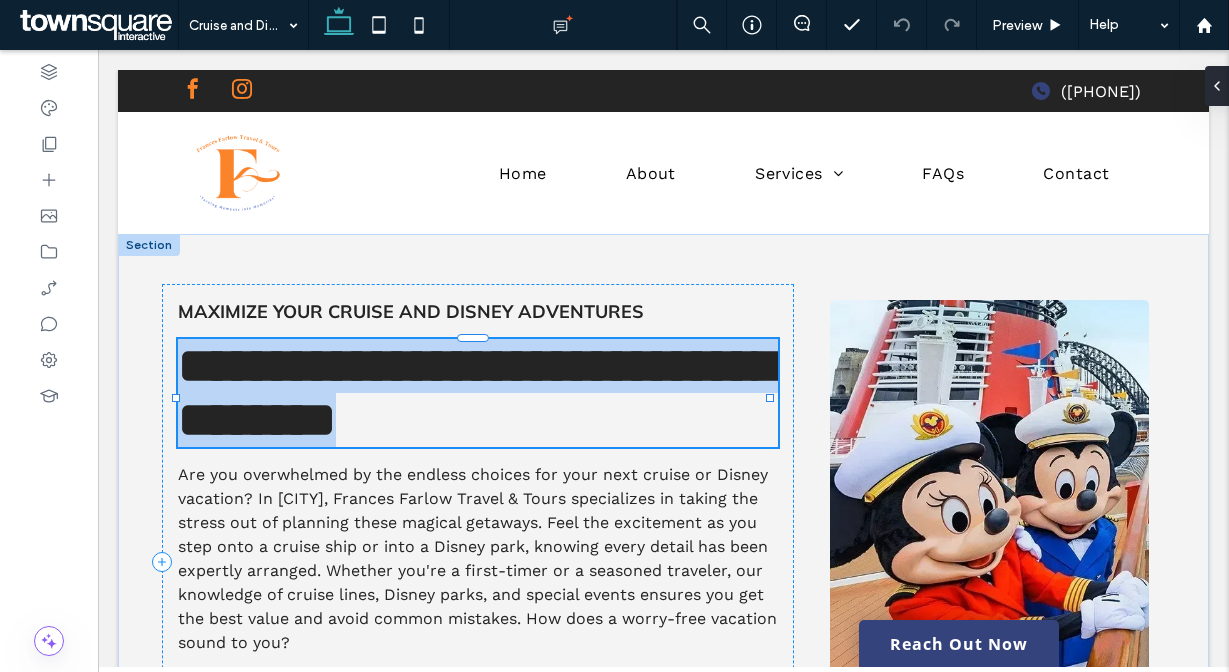click on "**********" at bounding box center [477, 392] 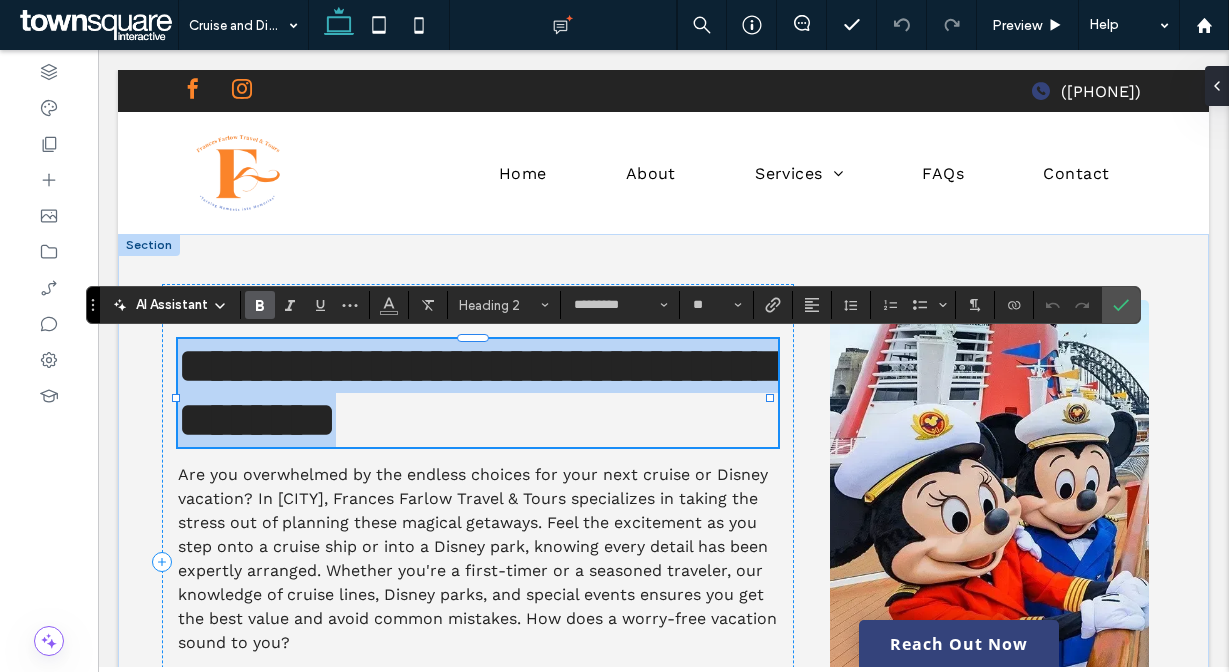 click on "**********" at bounding box center [477, 392] 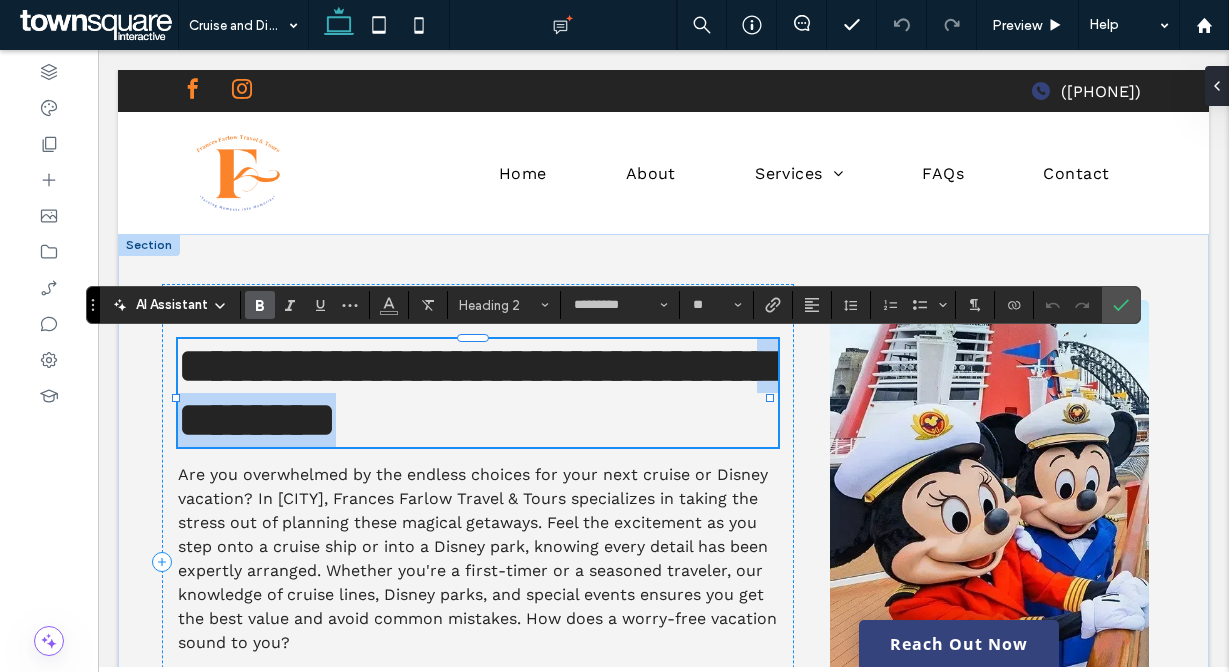 click on "**********" at bounding box center [477, 392] 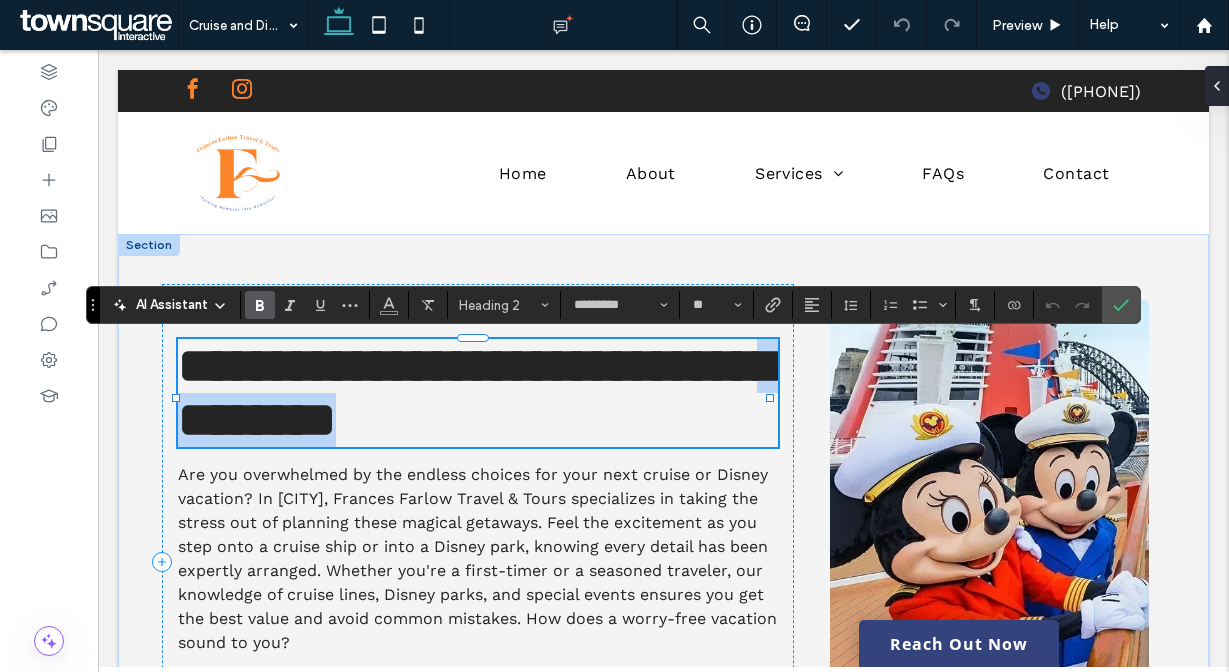 type 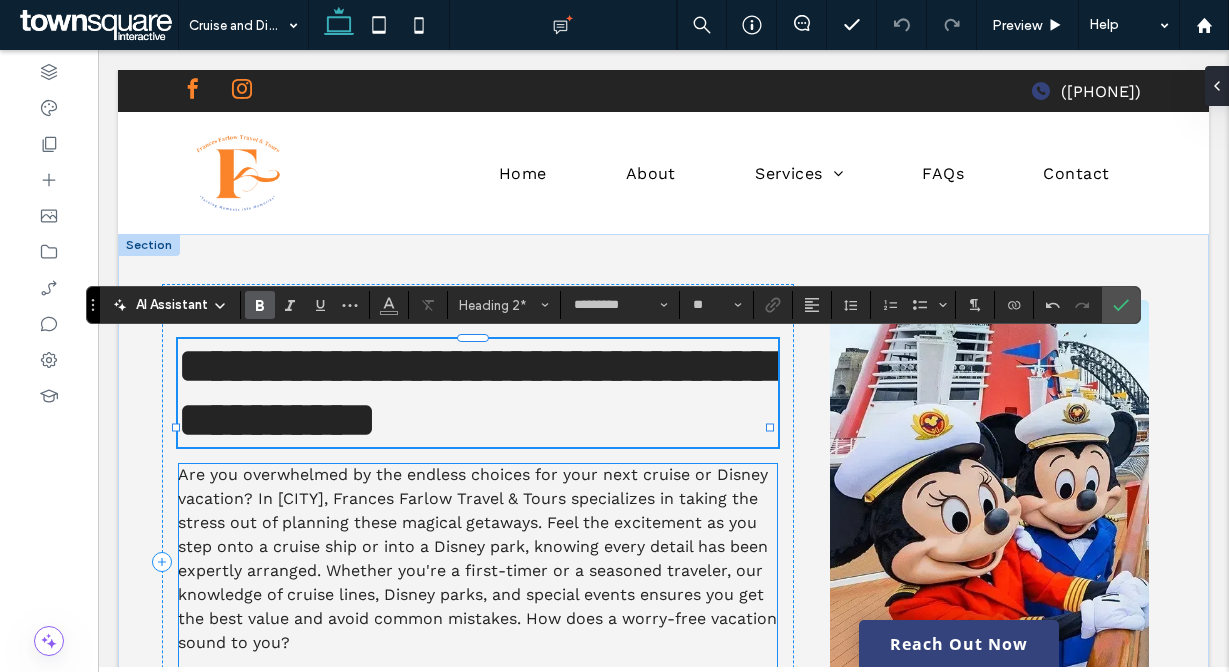 click on "Are you overwhelmed by the endless choices for your next cruise or Disney vacation? In [CITY], Frances Farlow Travel & Tours specializes in taking the stress out of planning these magical getaways. Feel the excitement as you step onto a cruise ship or into a Disney park, knowing every detail has been expertly arranged. Whether you're a first-timer or a seasoned traveler, our knowledge of cruise lines, Disney parks, and special events ensures you get the best value and avoid common mistakes. How does a worry-free vacation sound to you?" at bounding box center (477, 558) 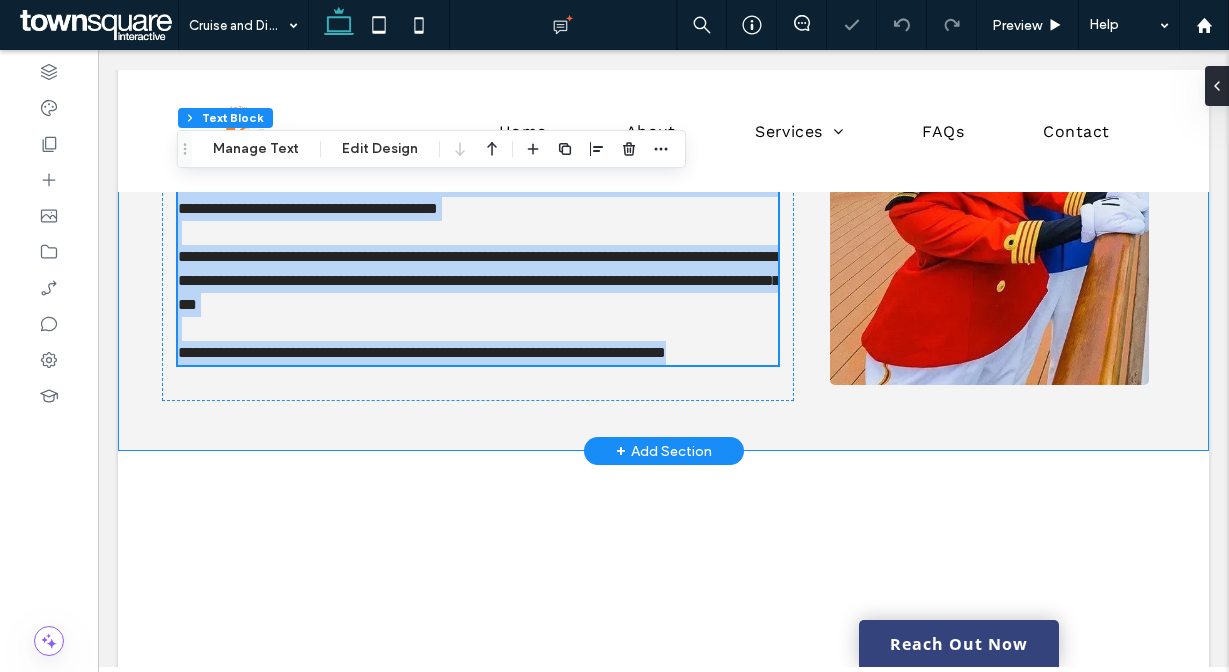type on "*********" 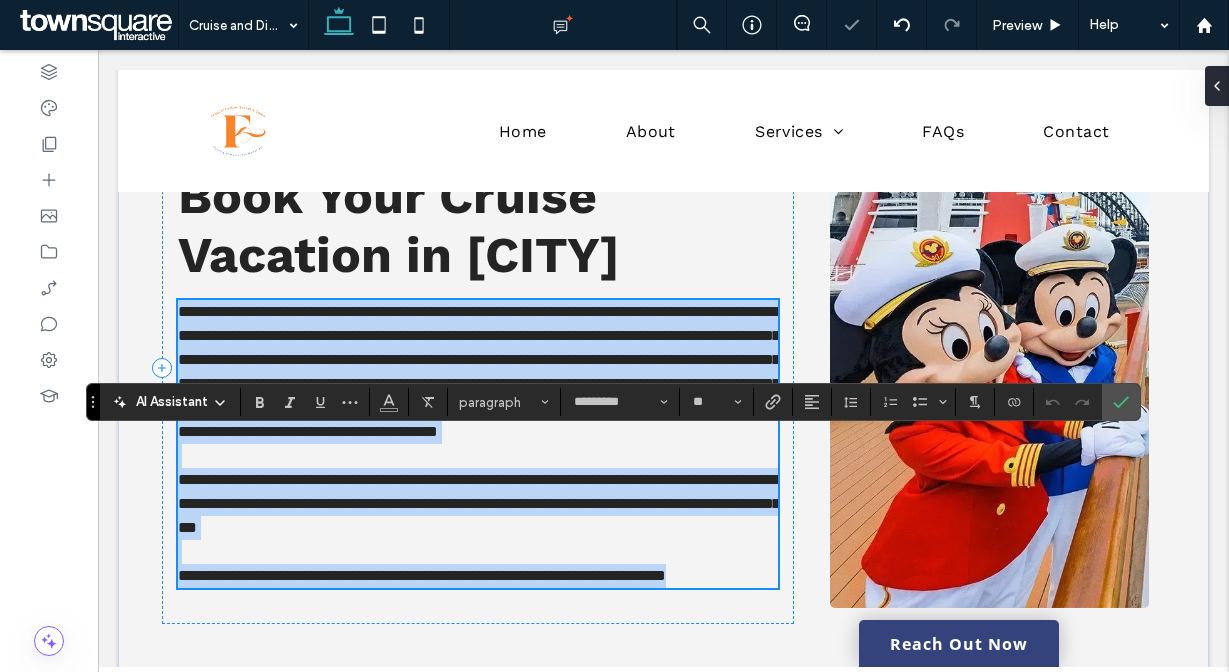 scroll, scrollTop: 78, scrollLeft: 0, axis: vertical 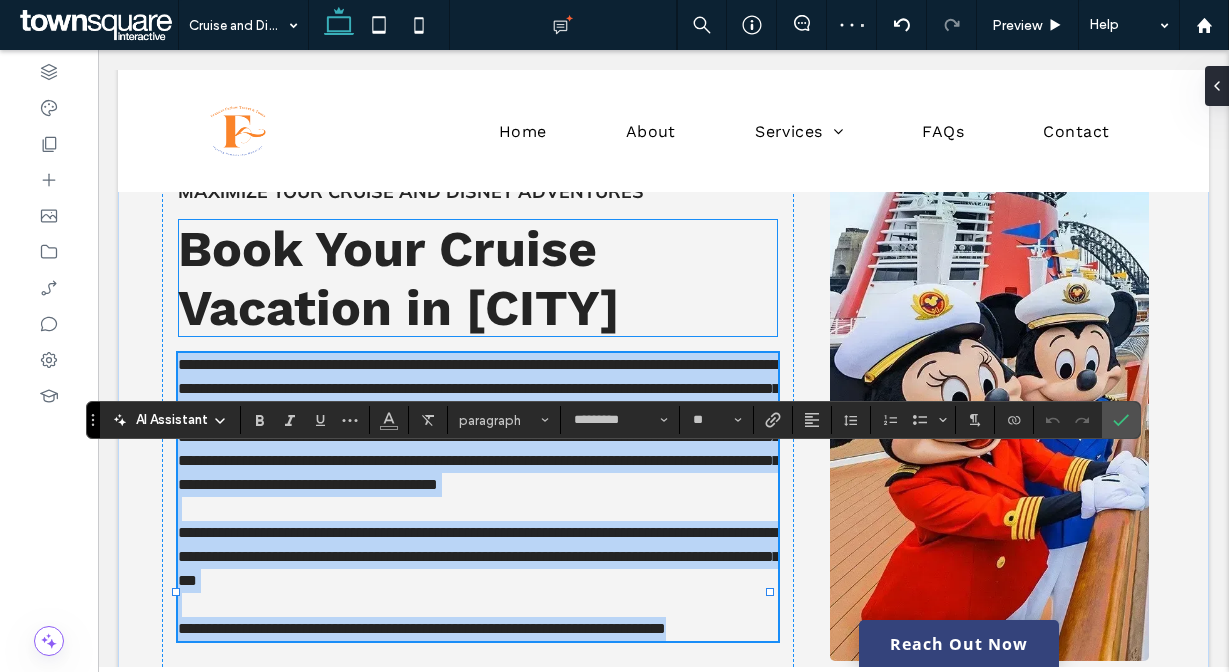 click on "Book Your Cruise Vacation in [CITY]" at bounding box center [399, 278] 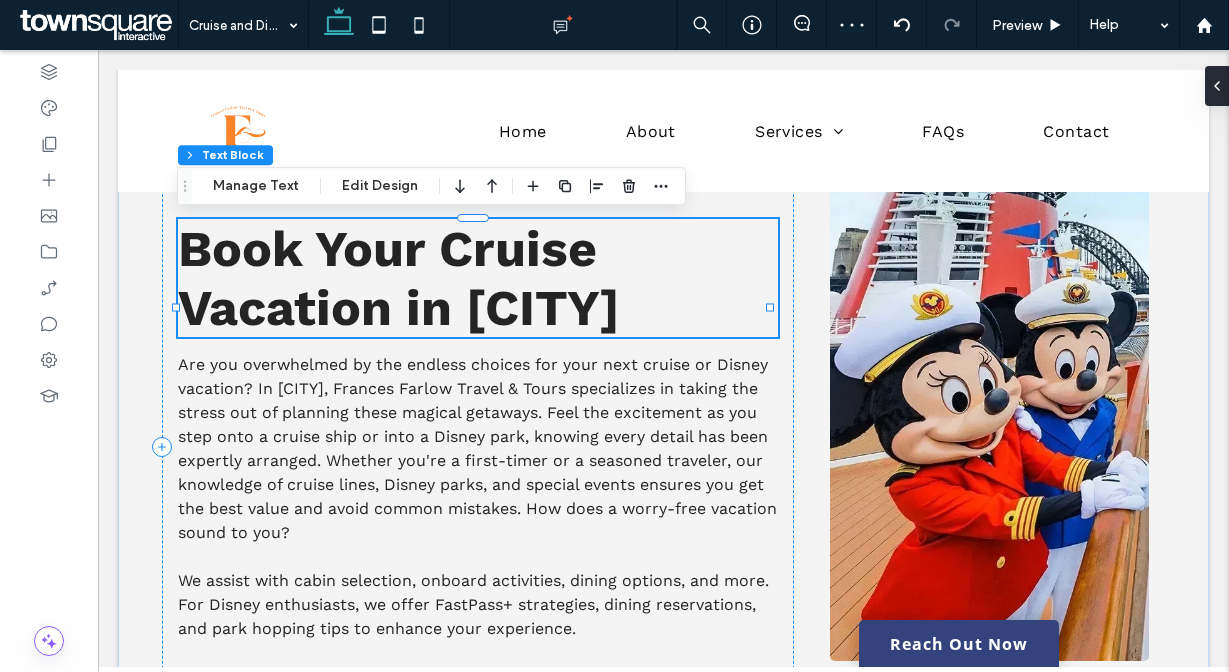 click on "Book Your Cruise Vacation in [CITY]" at bounding box center [399, 278] 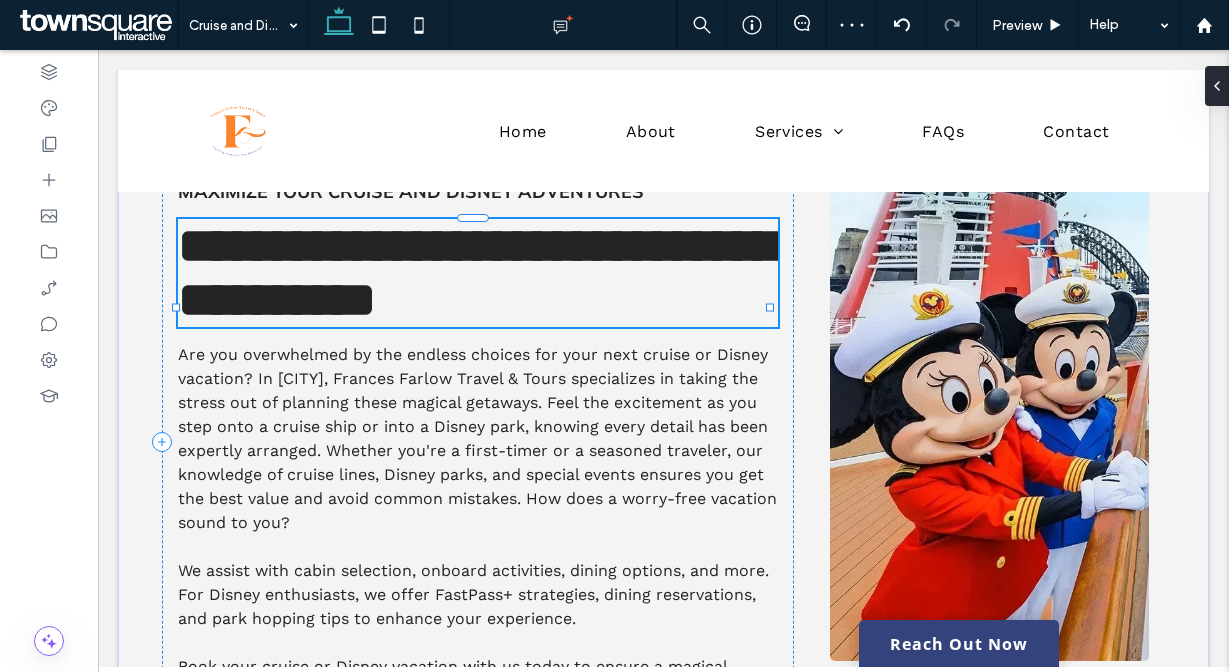 type on "*********" 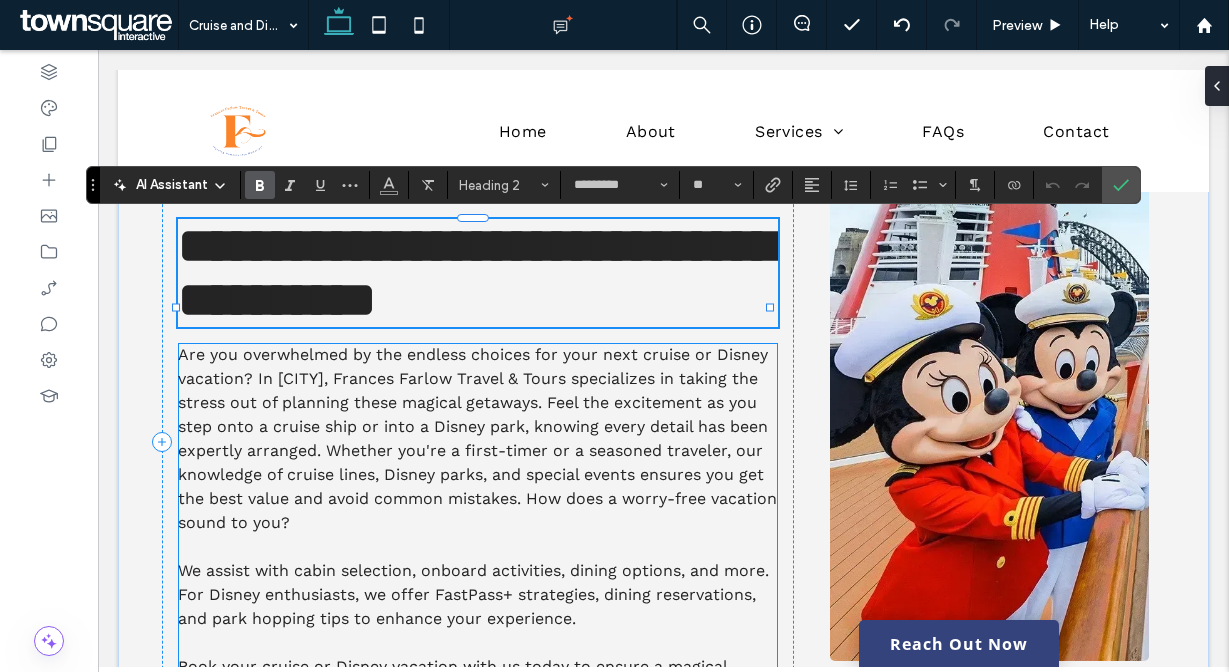 click on "Are you overwhelmed by the endless choices for your next cruise or Disney vacation? In [CITY], Frances Farlow Travel & Tours specializes in taking the stress out of planning these magical getaways. Feel the excitement as you step onto a cruise ship or into a Disney park, knowing every detail has been expertly arranged. Whether you're a first-timer or a seasoned traveler, our knowledge of cruise lines, Disney parks, and special events ensures you get the best value and avoid common mistakes. How does a worry-free vacation sound to you?" at bounding box center [477, 438] 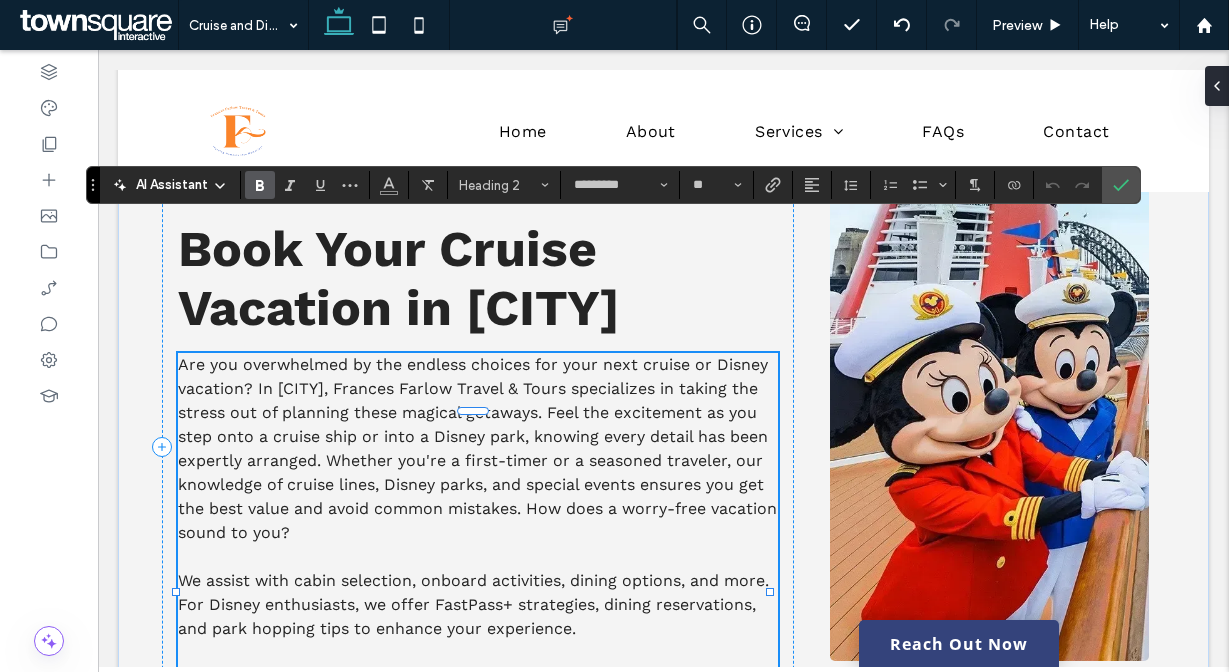 click on "Are you overwhelmed by the endless choices for your next cruise or Disney vacation? In [CITY], Frances Farlow Travel & Tours specializes in taking the stress out of planning these magical getaways. Feel the excitement as you step onto a cruise ship or into a Disney park, knowing every detail has been expertly arranged. Whether you're a first-timer or a seasoned traveler, our knowledge of cruise lines, Disney parks, and special events ensures you get the best value and avoid common mistakes. How does a worry-free vacation sound to you? We assist with cabin selection, onboard activities, dining options, and more. For Disney enthusiasts, we offer FastPass+ strategies, dining reservations, and park hopping tips to enhance your experience. Book your cruise or Disney vacation with us today to ensure a magical experience." at bounding box center (478, 533) 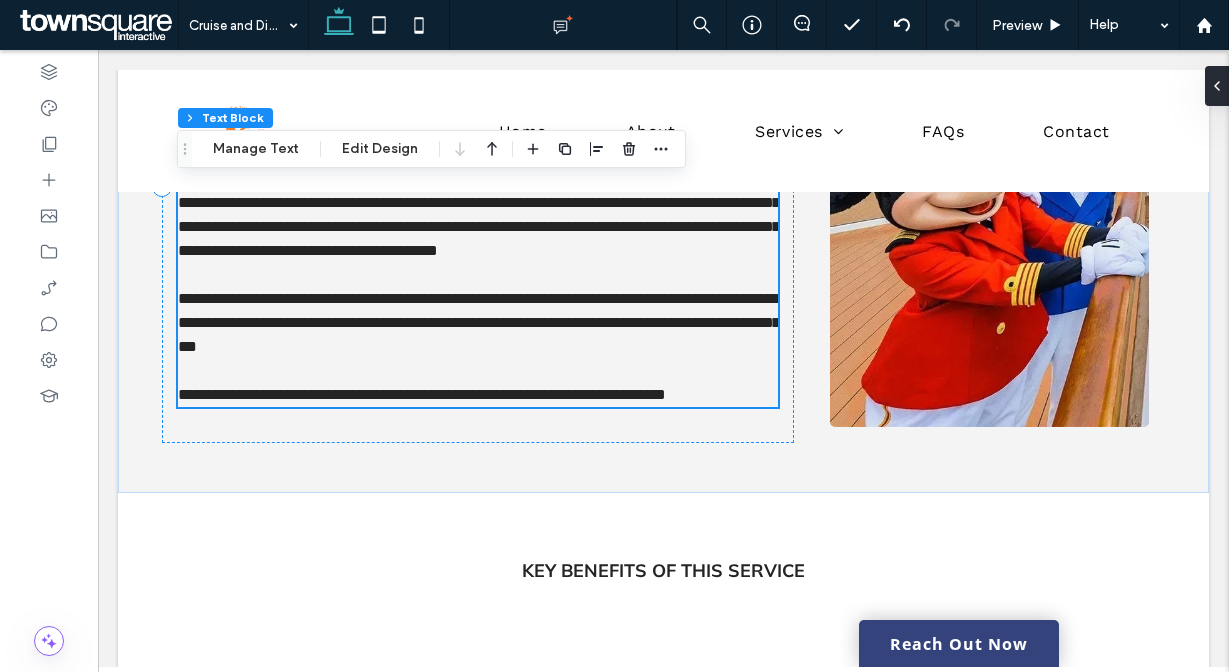 type on "*********" 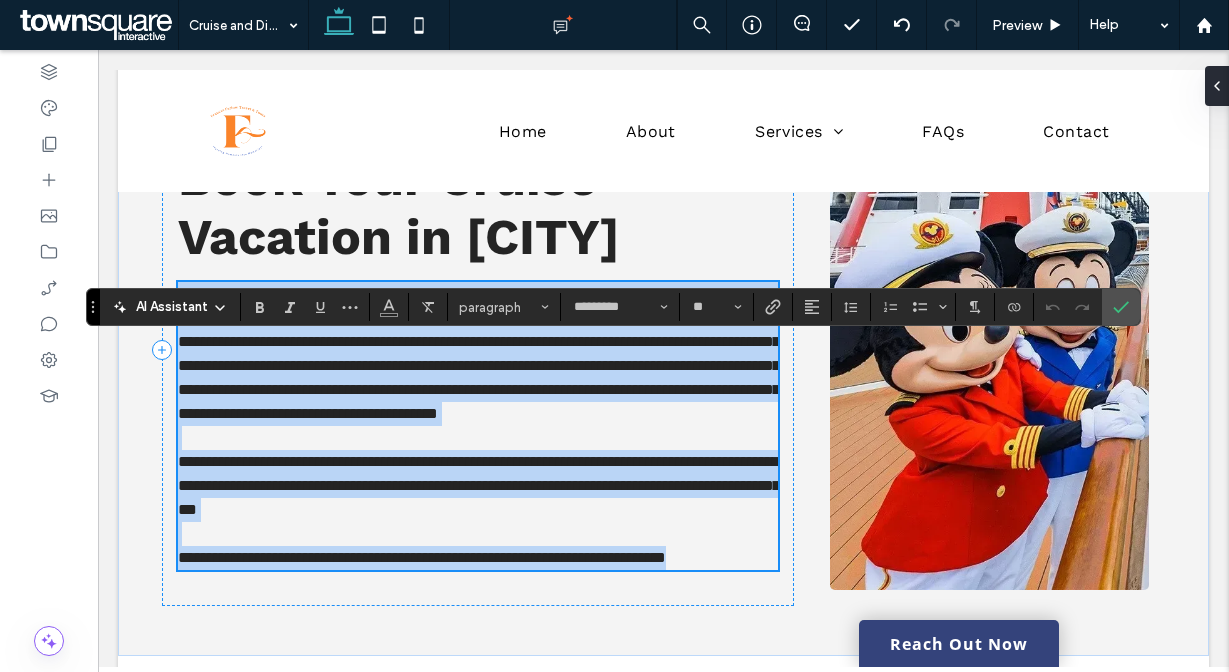 scroll, scrollTop: 148, scrollLeft: 0, axis: vertical 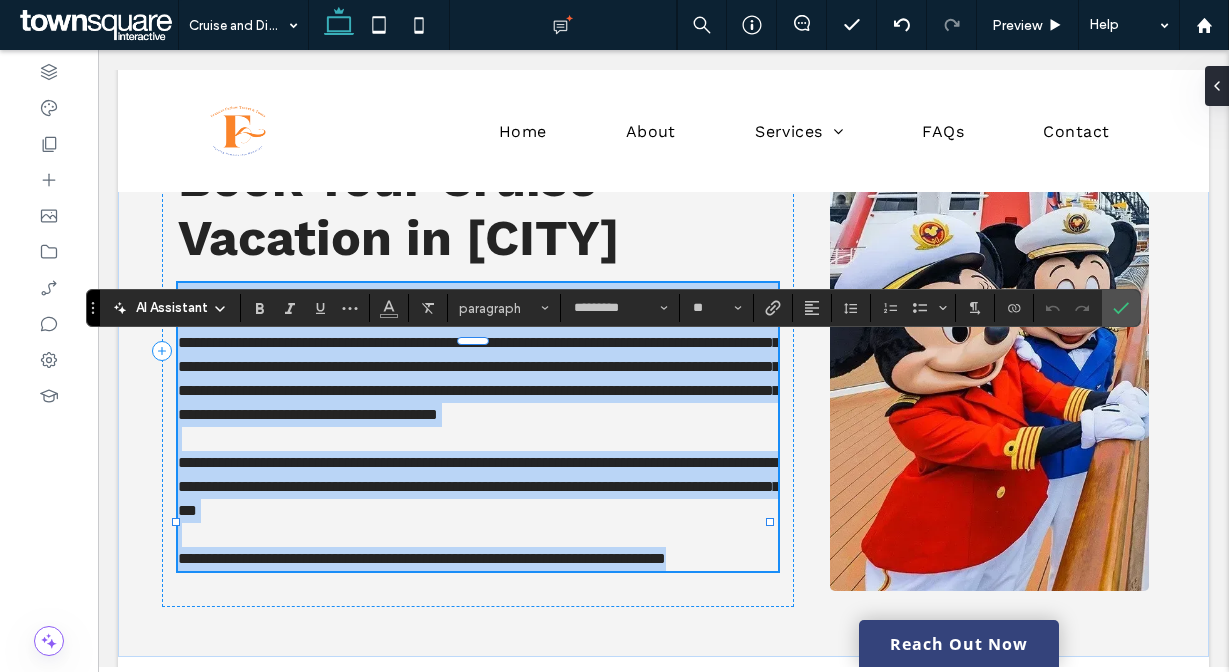 click on "**********" at bounding box center (479, 354) 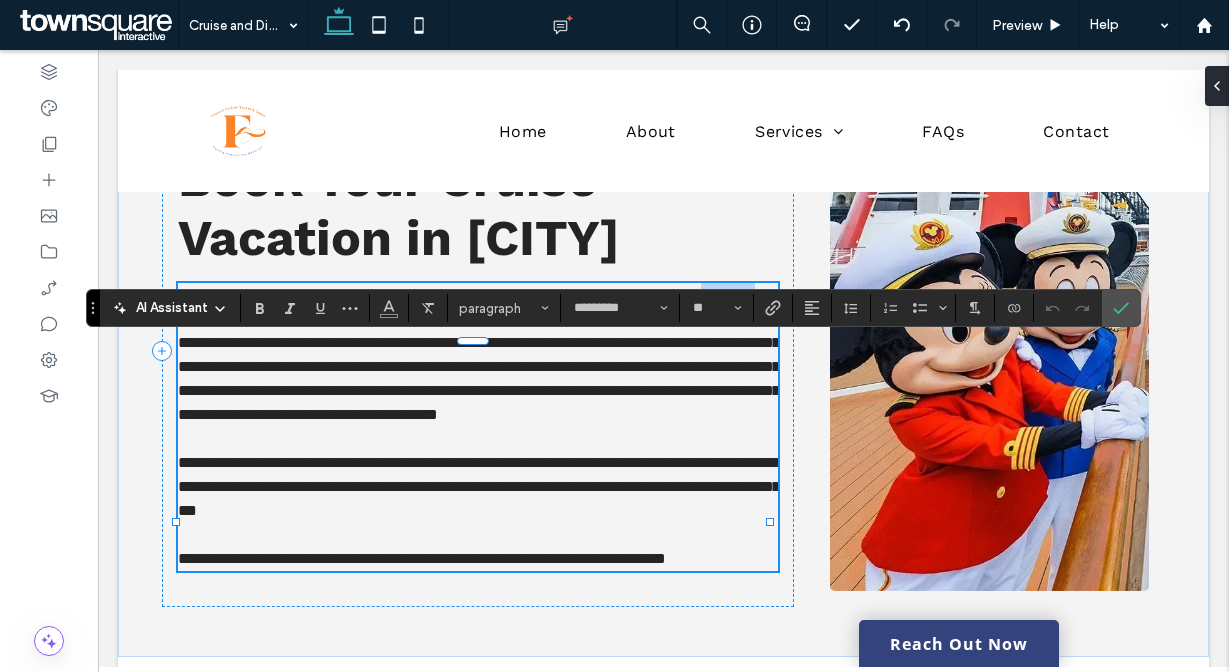 click on "**********" at bounding box center [479, 354] 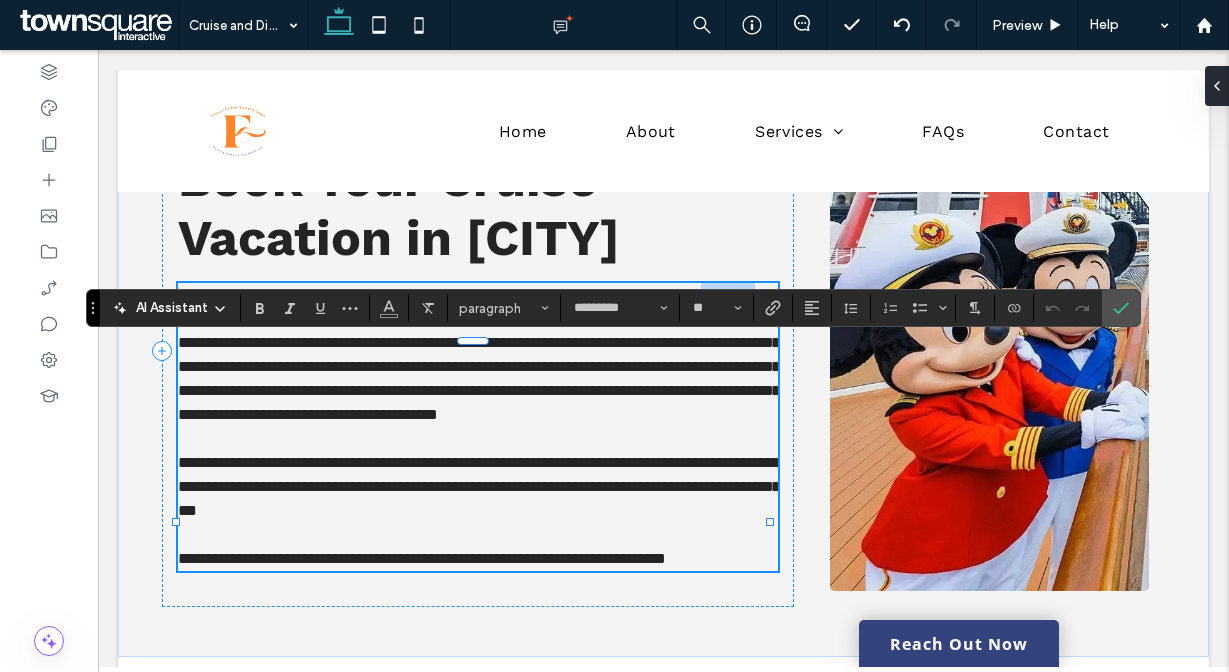 type 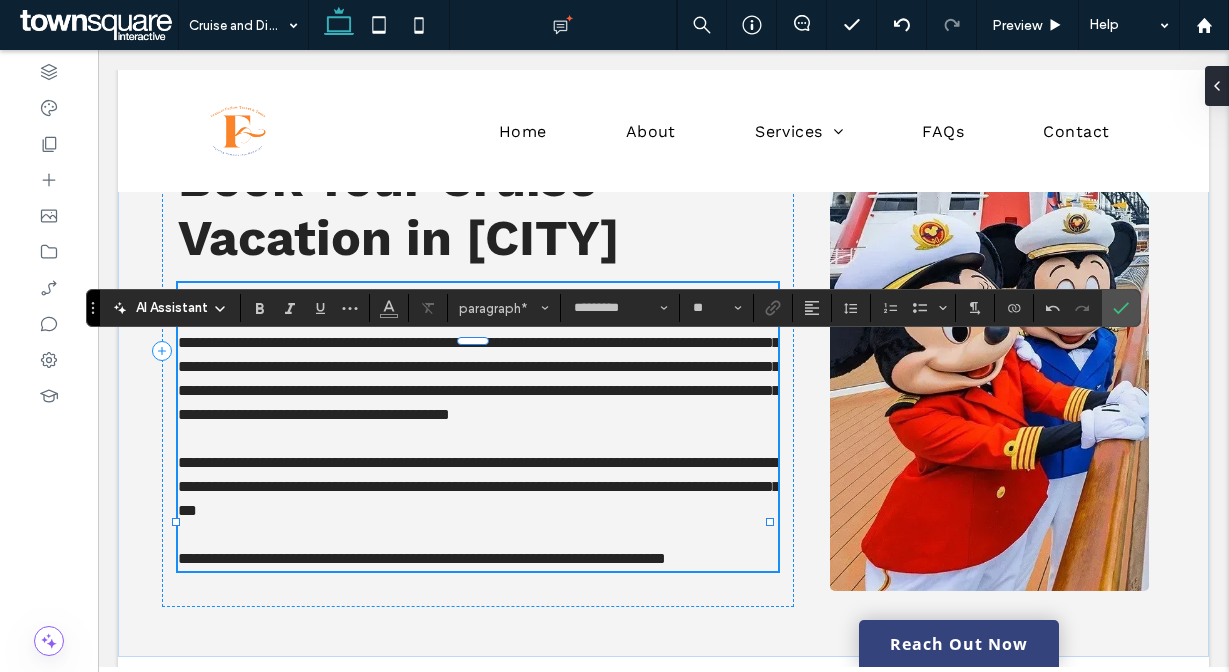 click on "**********" at bounding box center (478, 355) 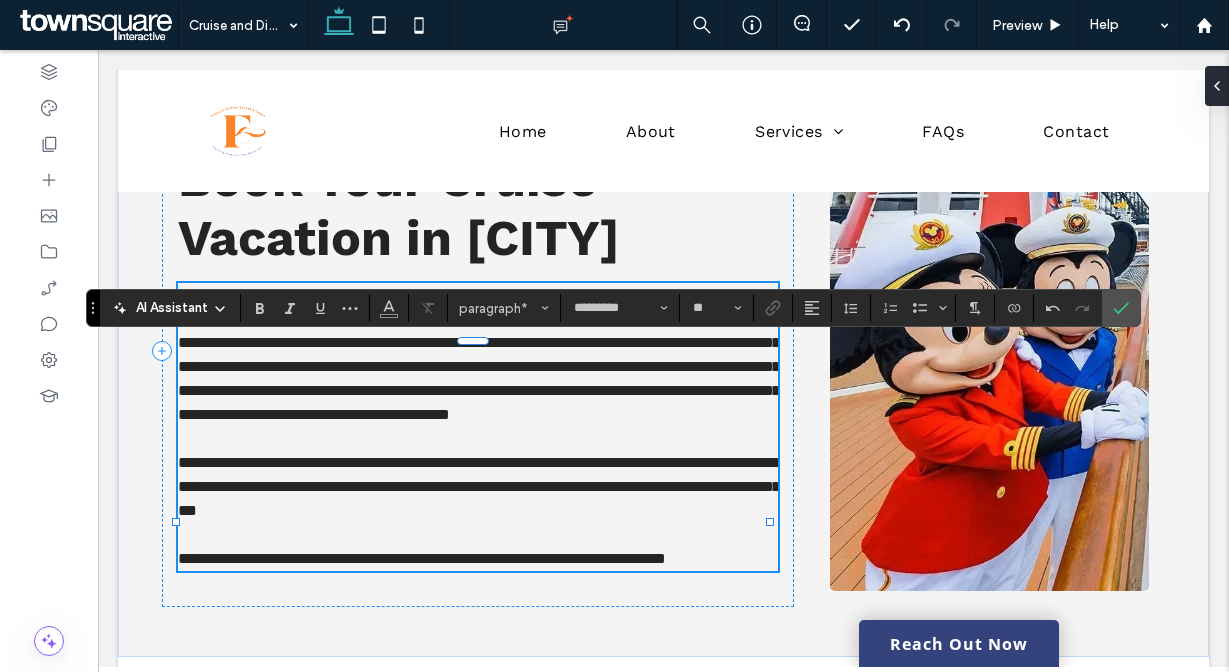 click on "**********" at bounding box center (479, 354) 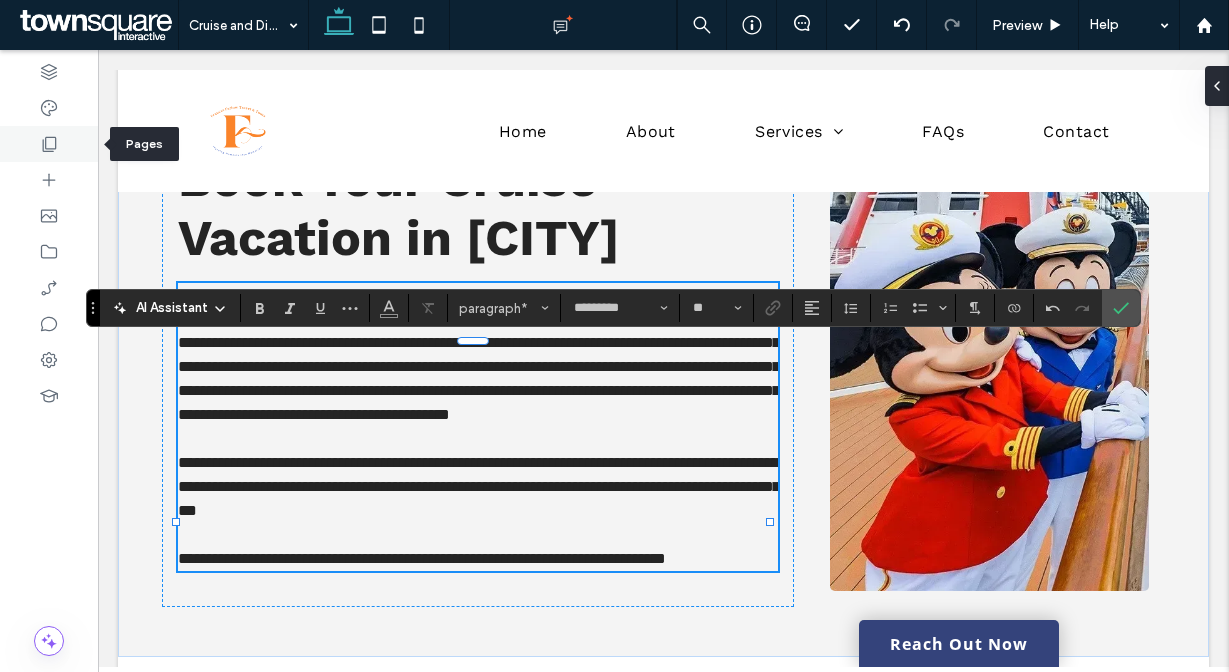 click 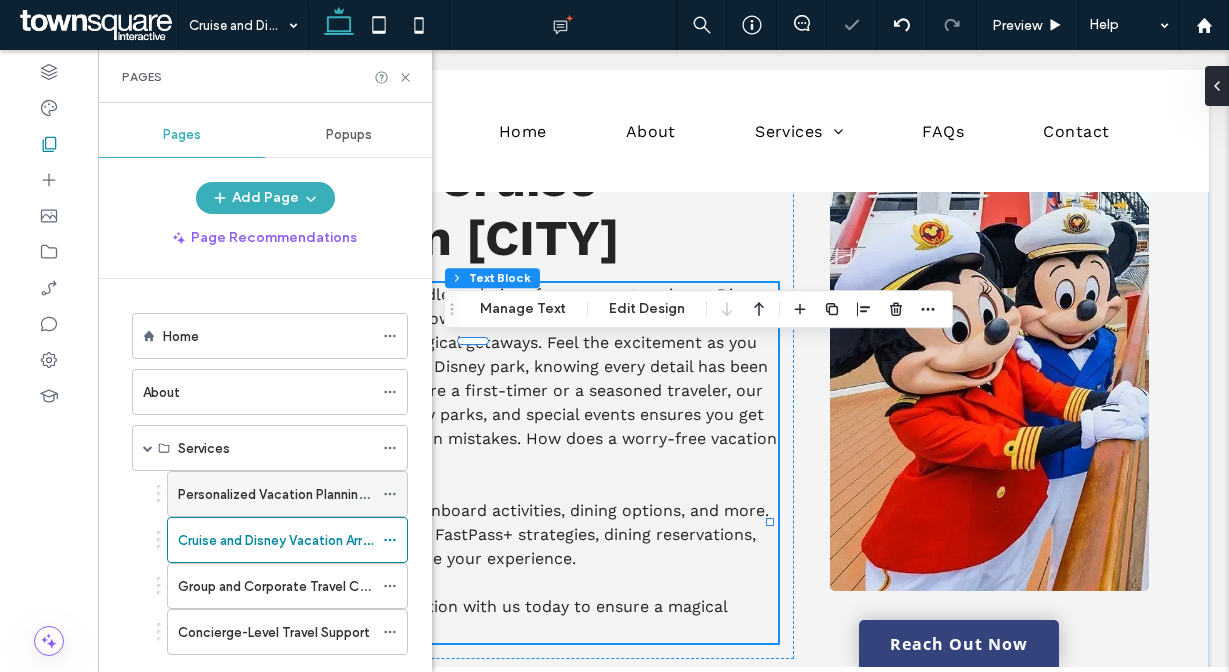 scroll, scrollTop: 23, scrollLeft: 0, axis: vertical 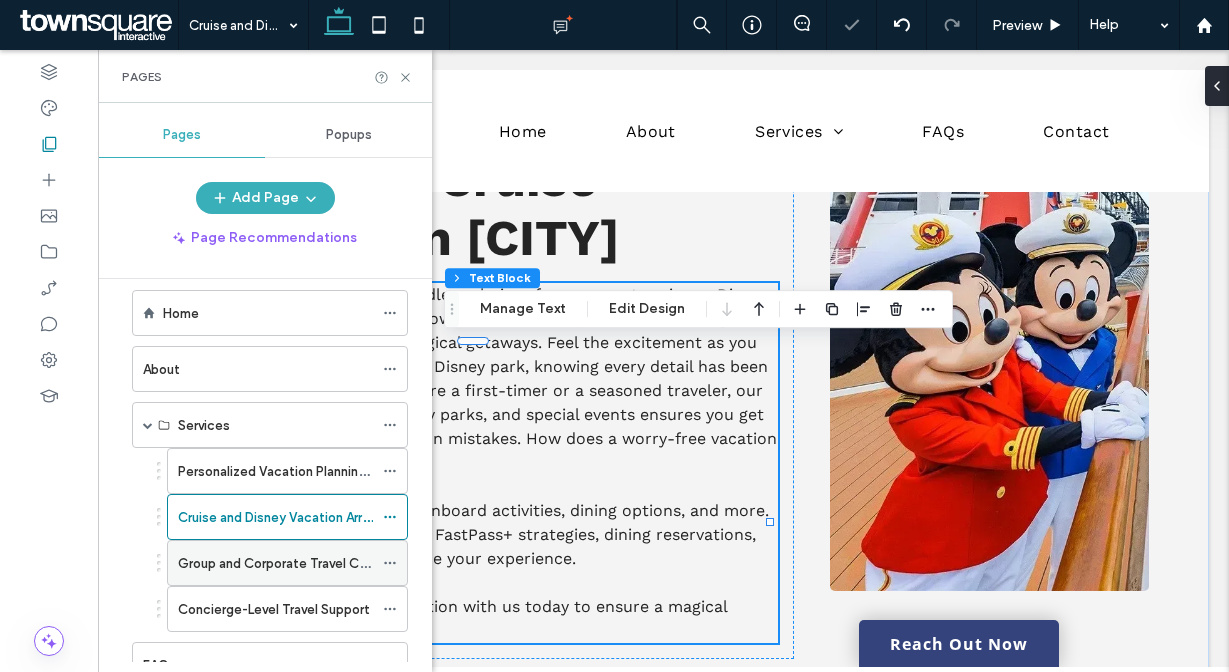 click on "Group and Corporate Travel Coordination" at bounding box center [303, 563] 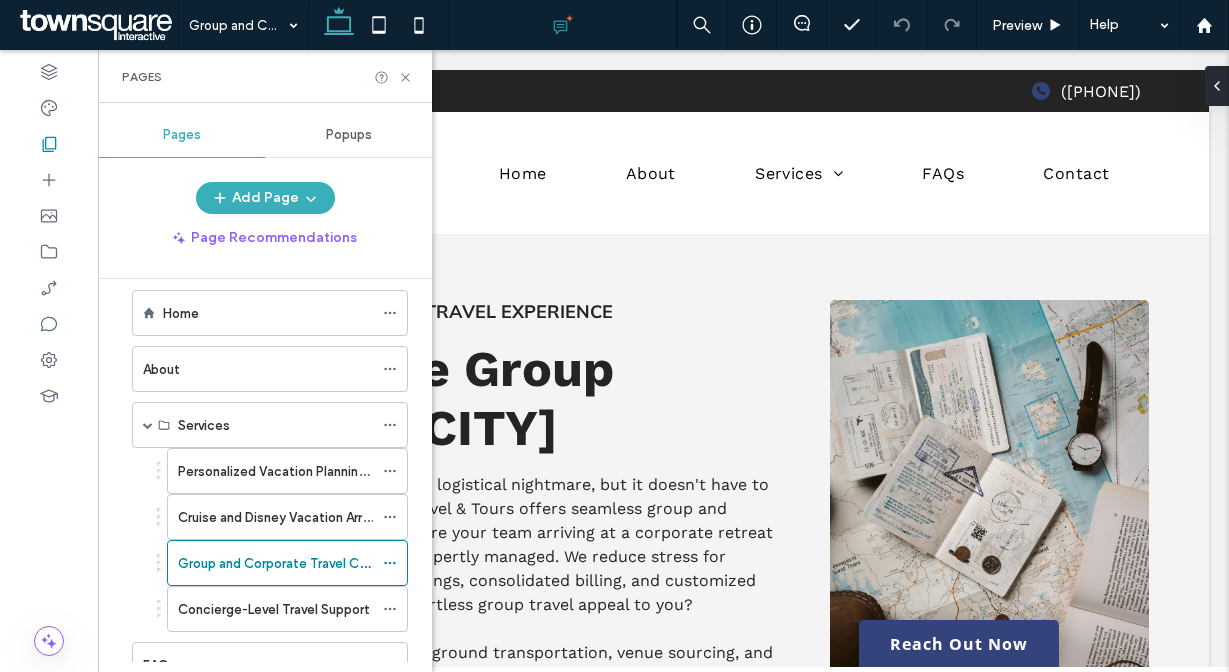 scroll, scrollTop: 0, scrollLeft: 0, axis: both 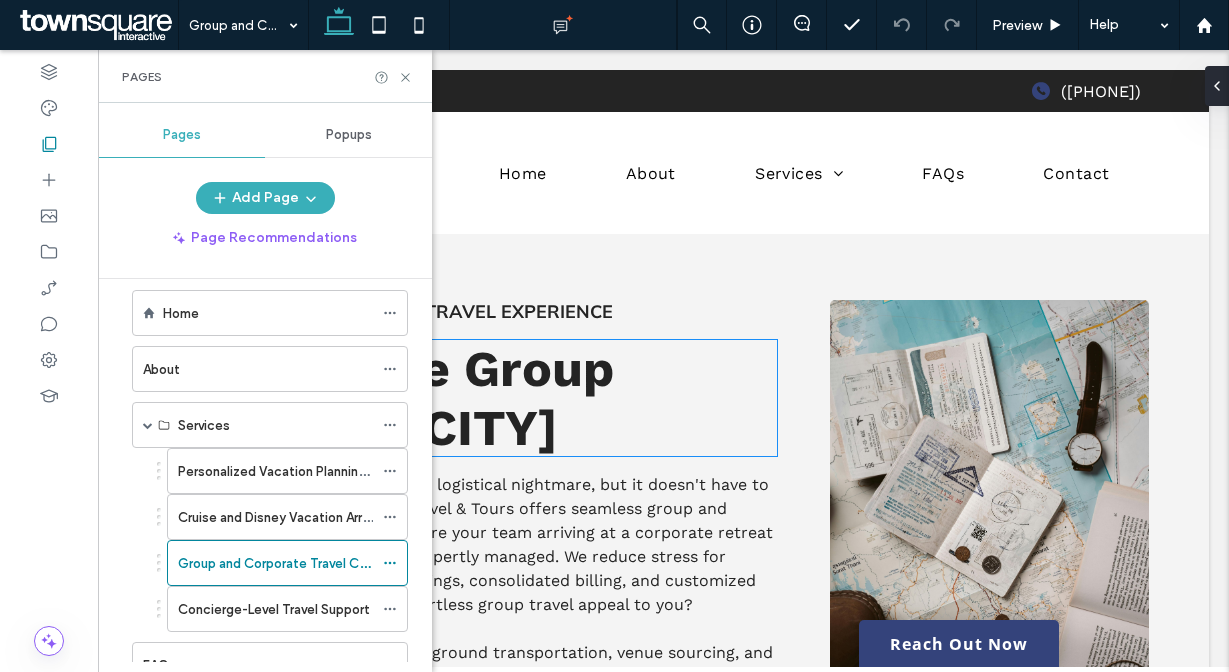 click on "Coordinate Group Travel in [CITY]" at bounding box center [396, 398] 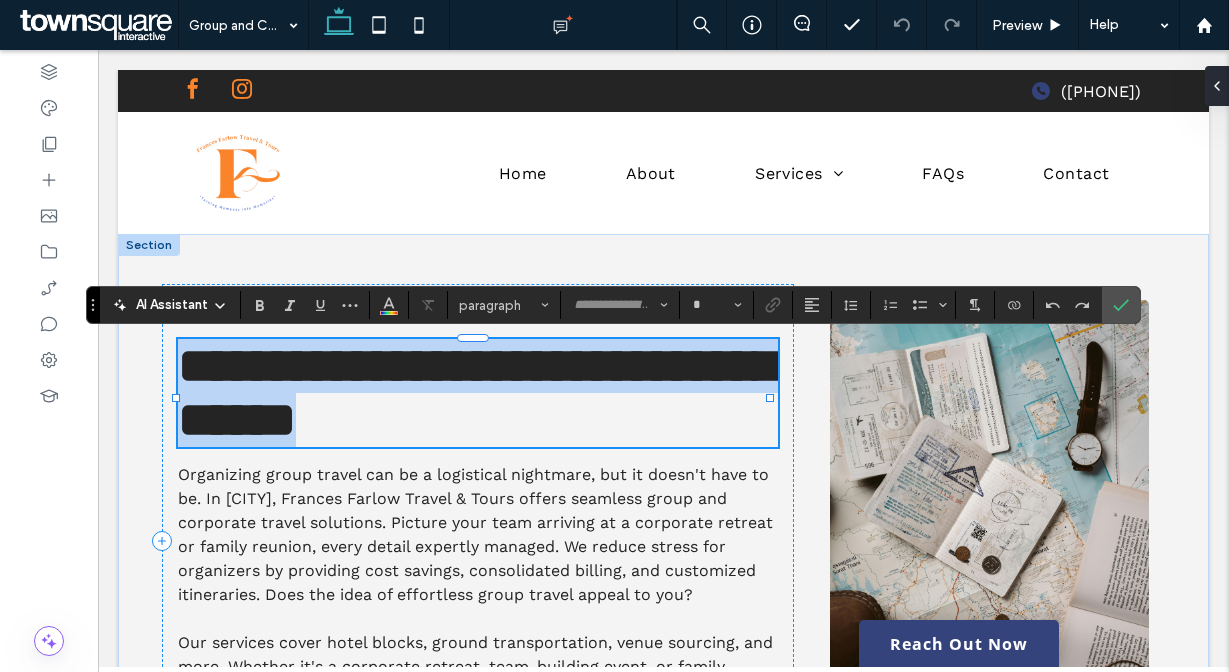 type on "*********" 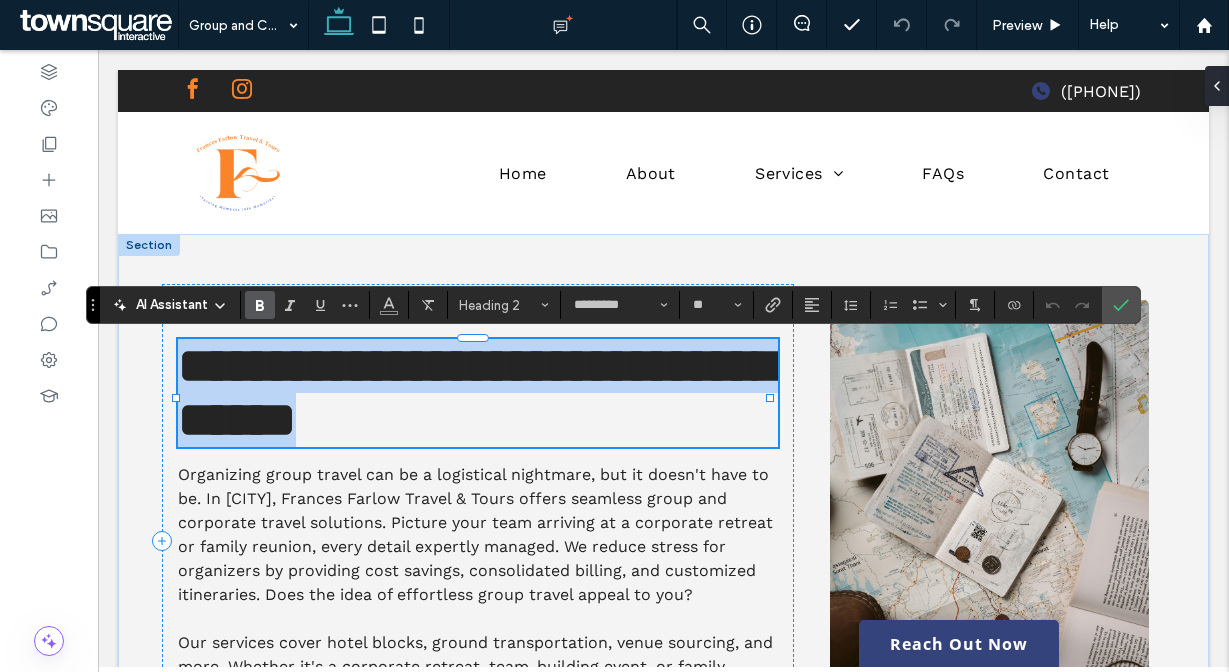 click on "**********" at bounding box center [477, 392] 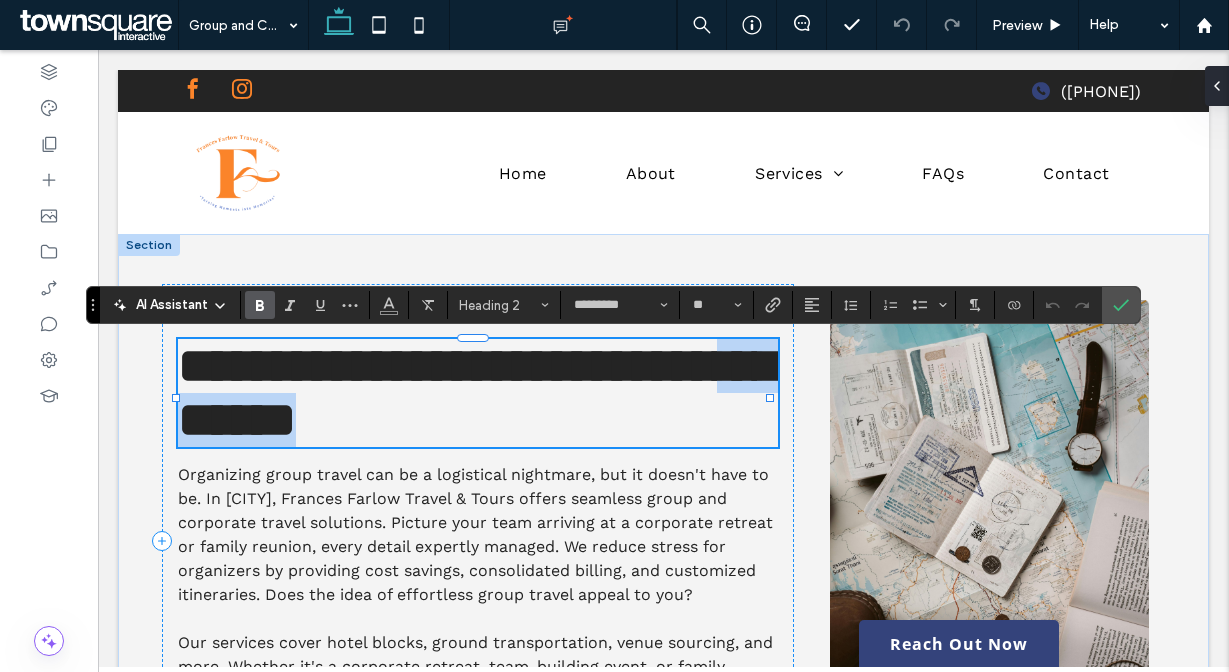 click on "**********" at bounding box center [477, 392] 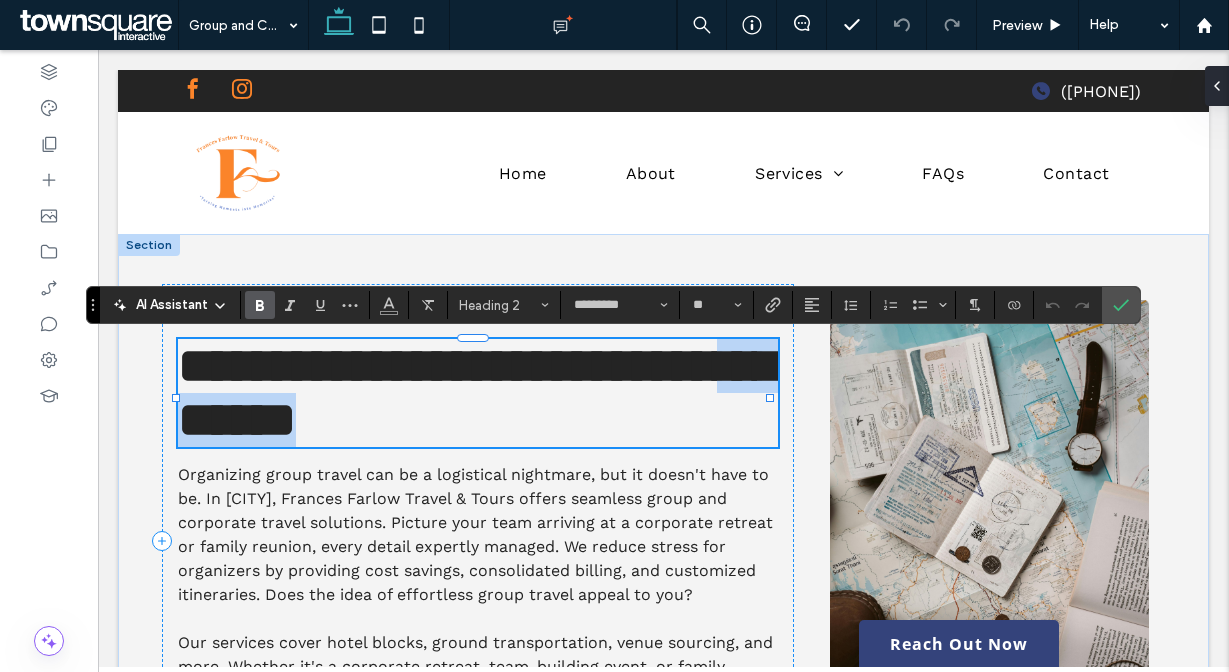 type 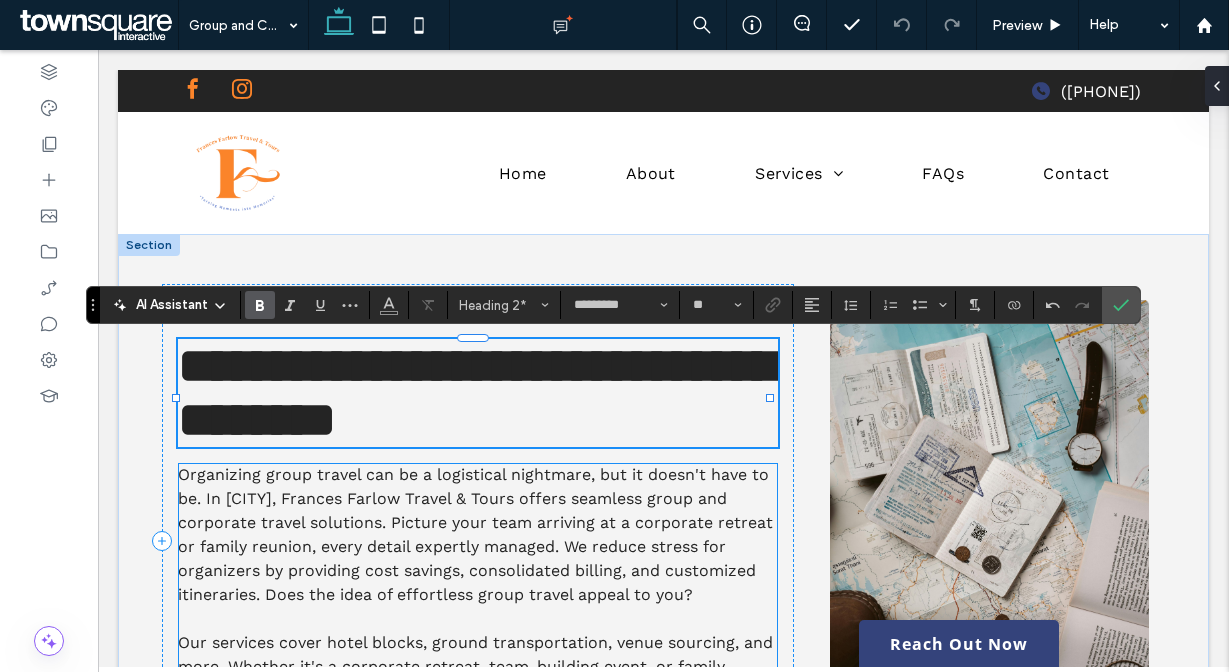 click on "Organizing group travel can be a logistical nightmare, but it doesn't have to be. In [CITY], Frances Farlow Travel & Tours offers seamless group and corporate travel solutions. Picture your team arriving at a corporate retreat or family reunion, every detail expertly managed. We reduce stress for organizers by providing cost savings, consolidated billing, and customized itineraries. Does the idea of effortless group travel appeal to you?" at bounding box center (475, 534) 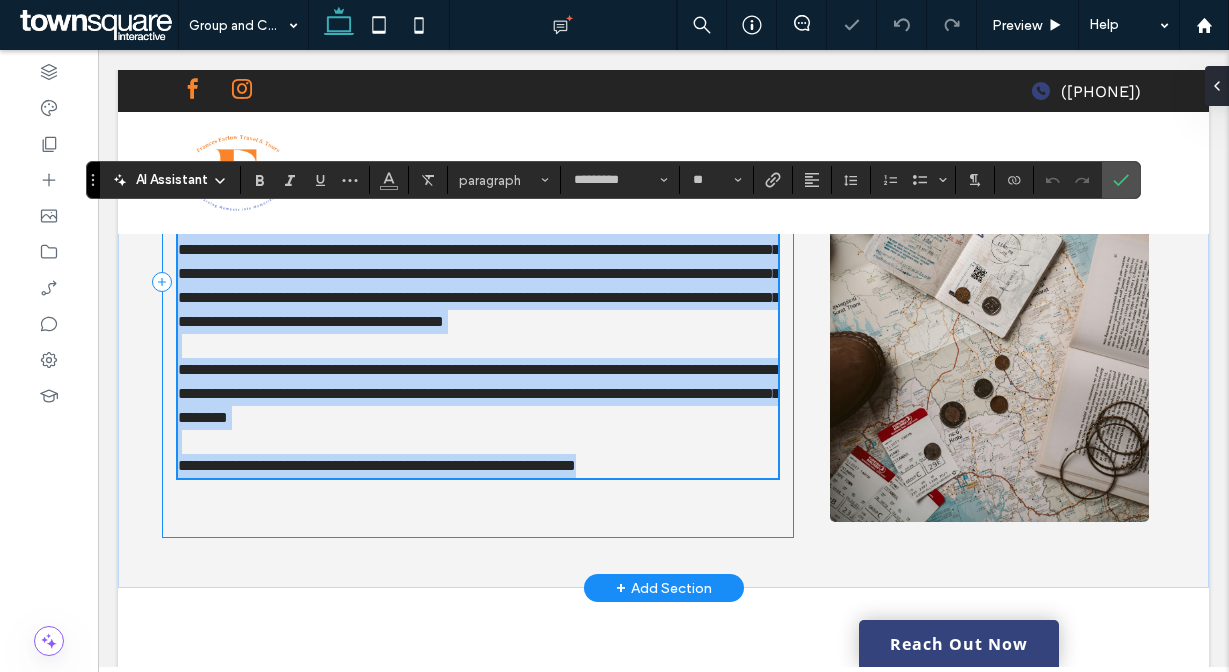 type on "*********" 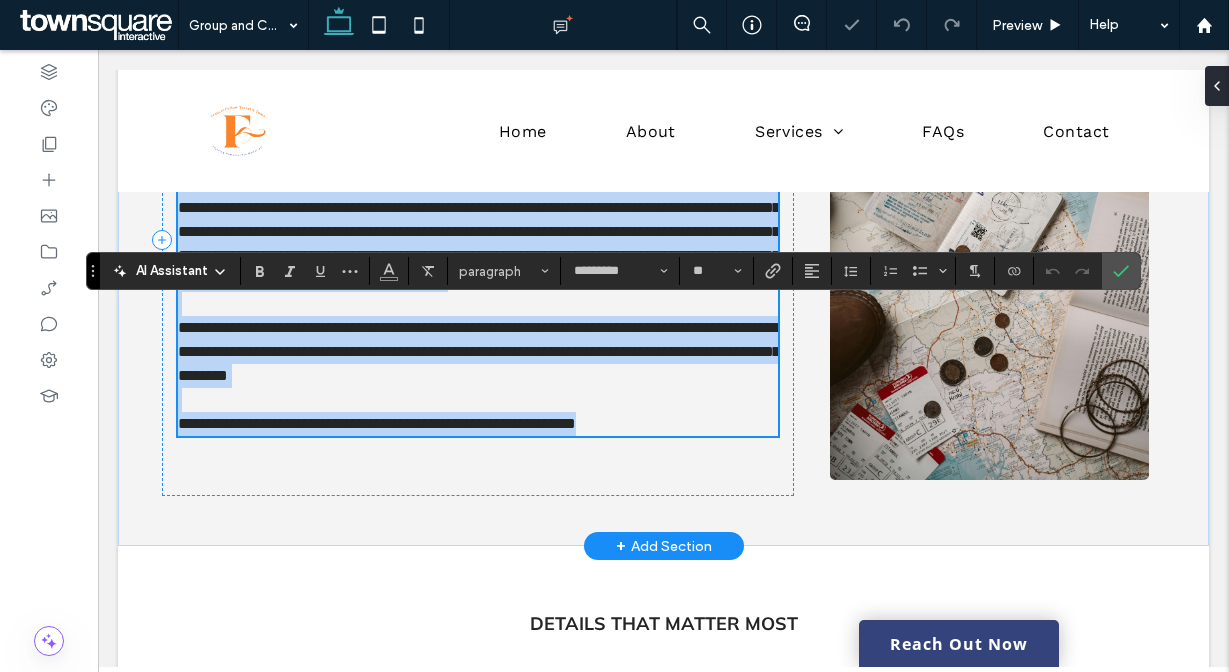 scroll, scrollTop: 124, scrollLeft: 0, axis: vertical 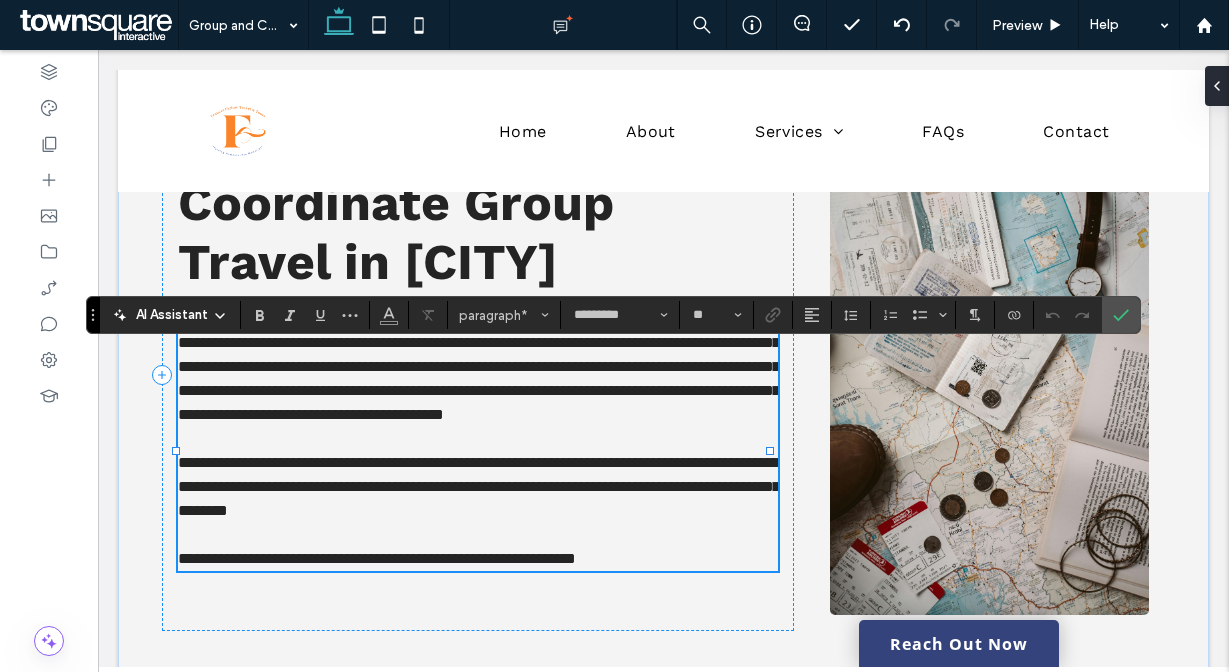 click on "**********" at bounding box center [479, 366] 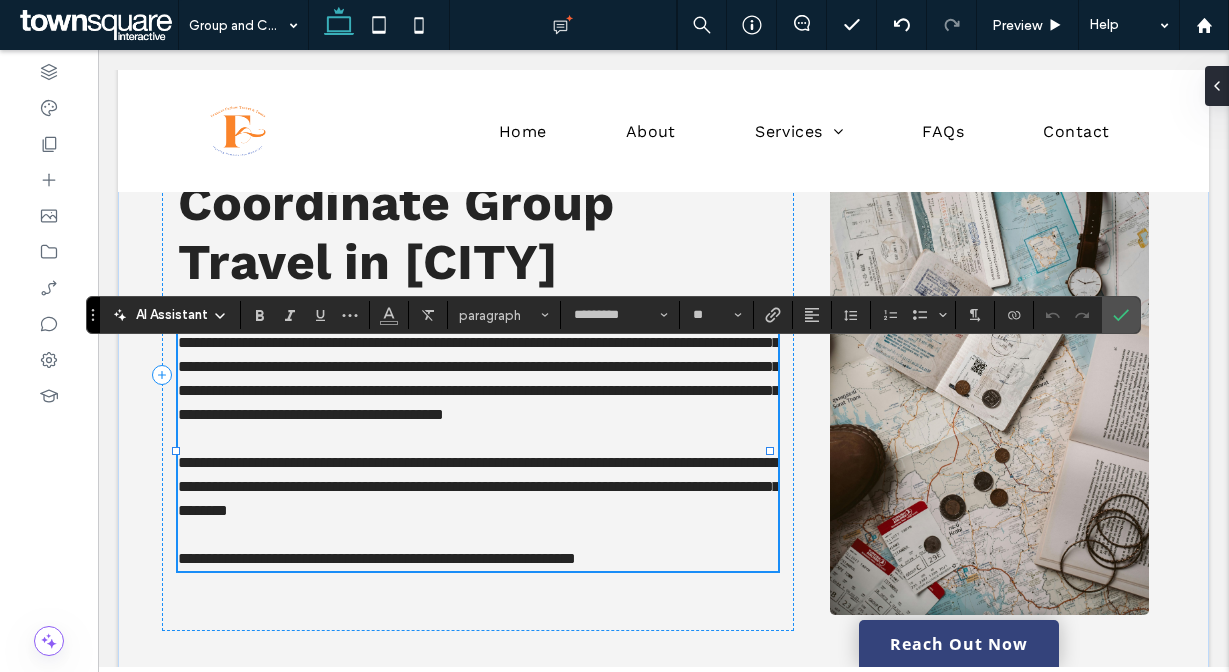 type 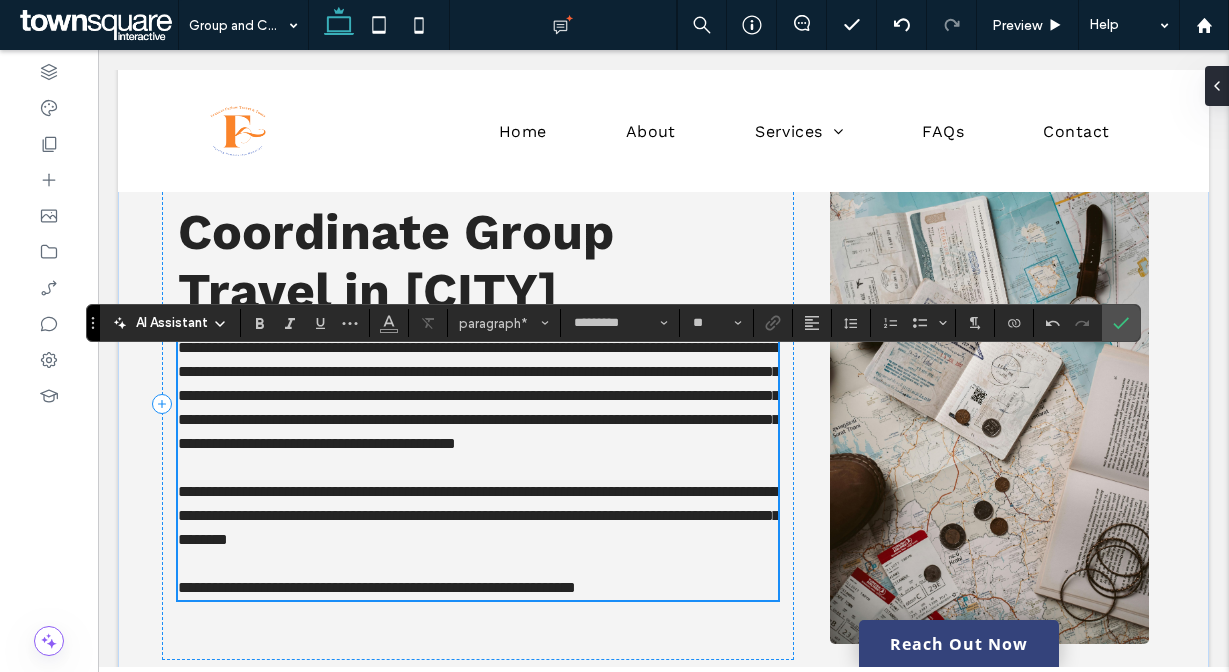 scroll, scrollTop: 117, scrollLeft: 0, axis: vertical 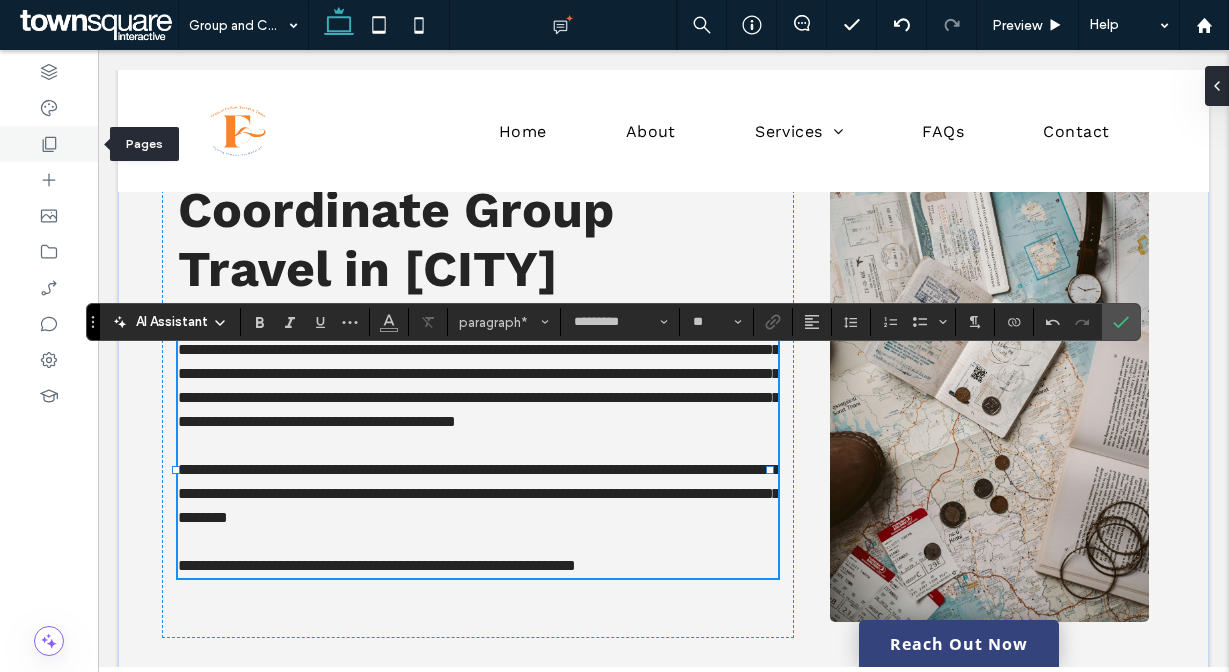 click 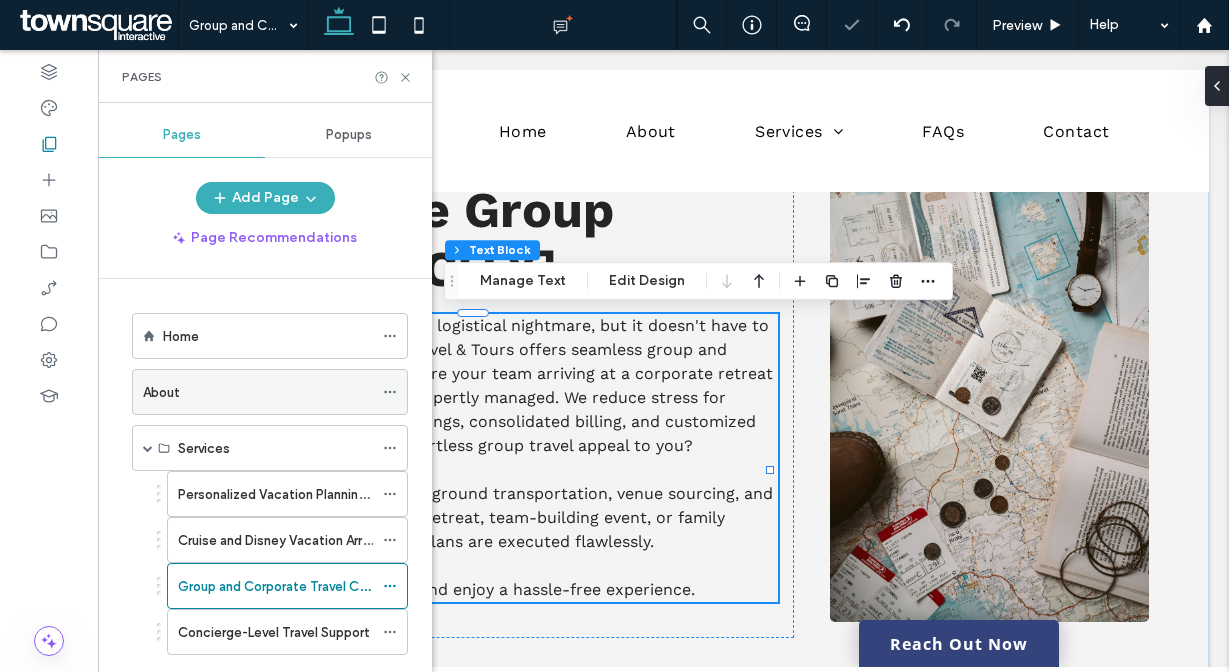 click on "About" at bounding box center (258, 392) 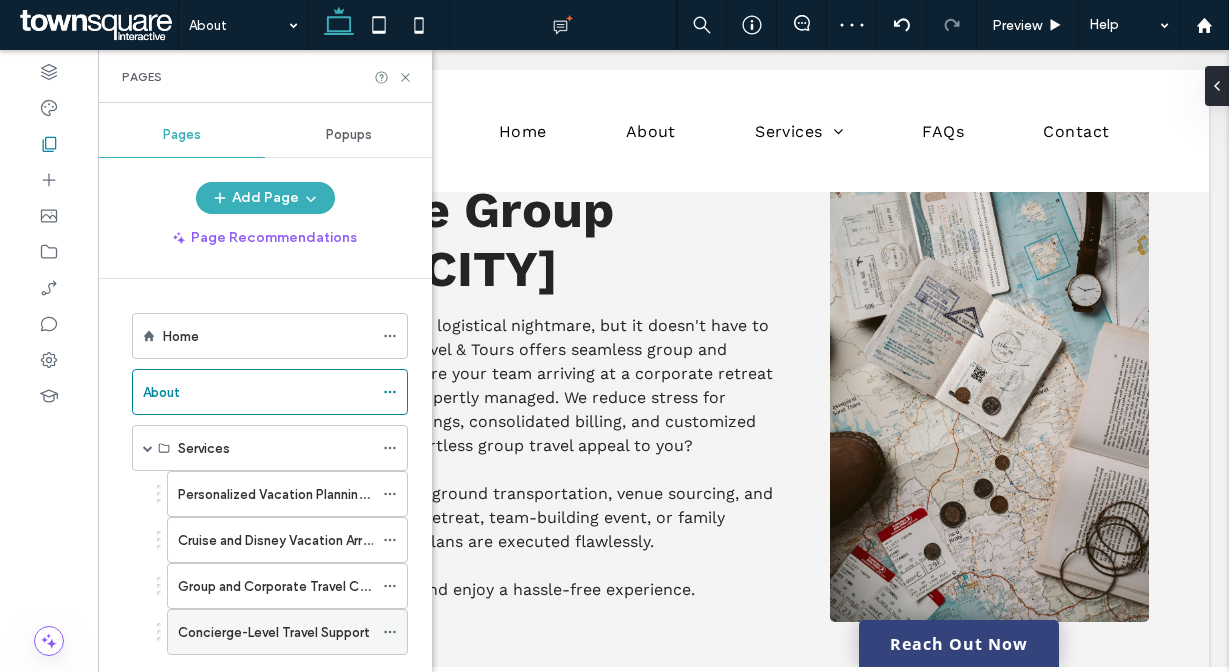 click on "Concierge-Level Travel Support" at bounding box center (273, 632) 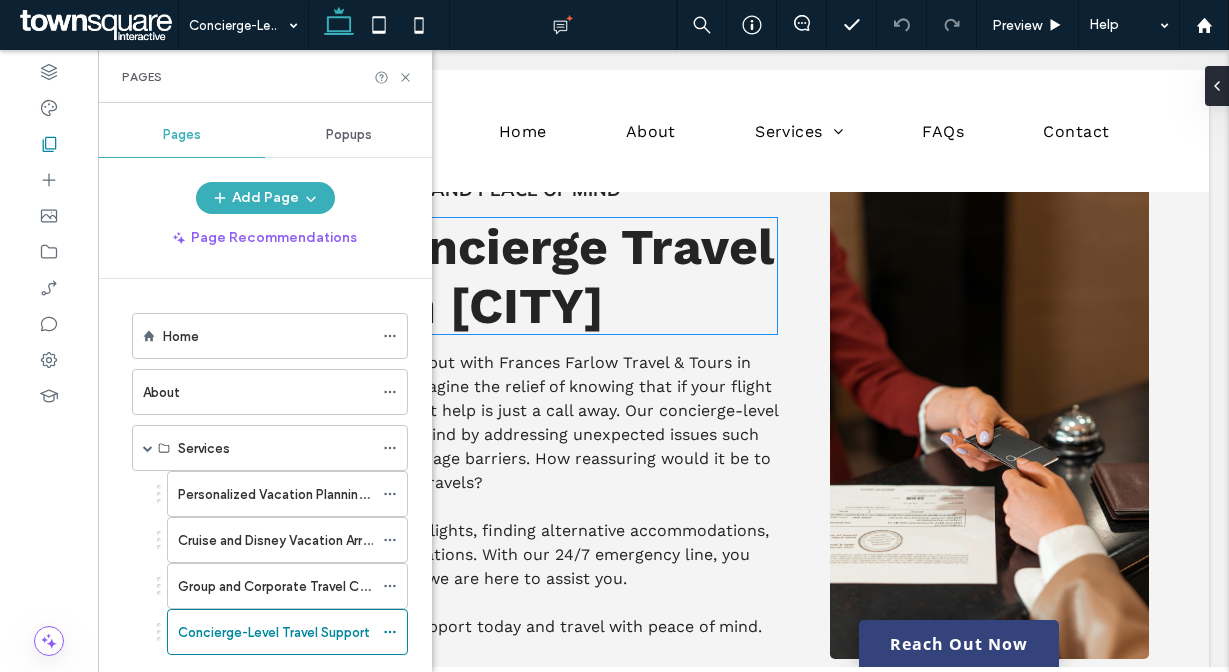 scroll, scrollTop: 163, scrollLeft: 0, axis: vertical 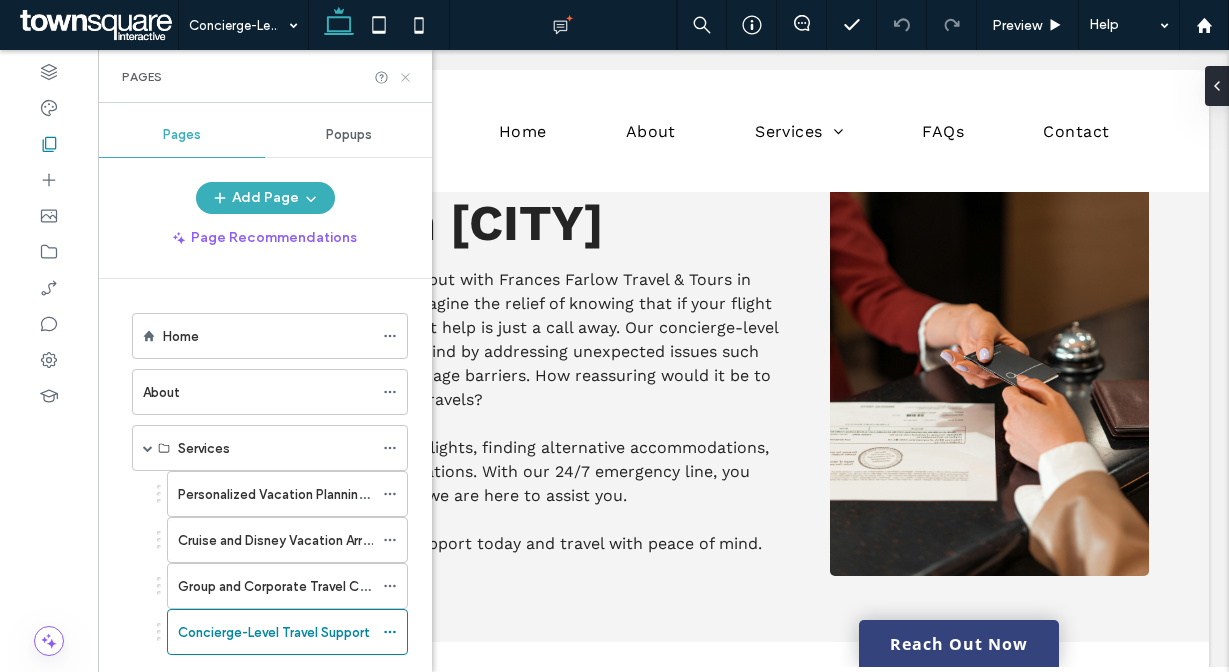 click 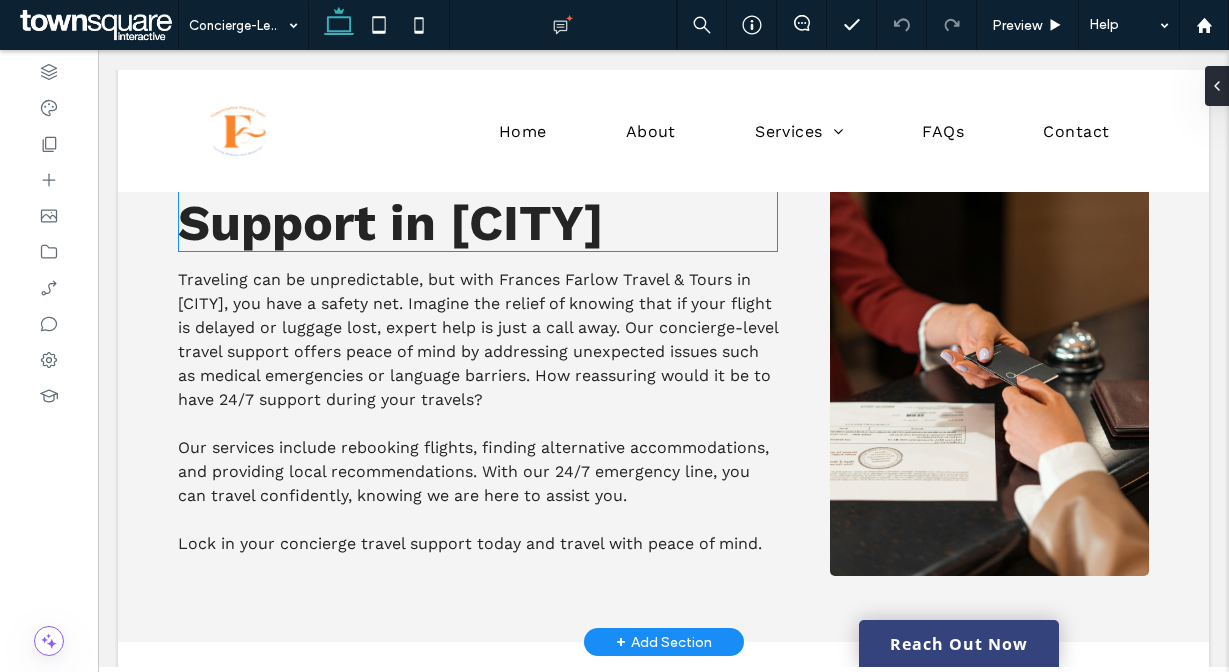 click on "Secure Concierge Travel Support in [CITY]" at bounding box center (475, 193) 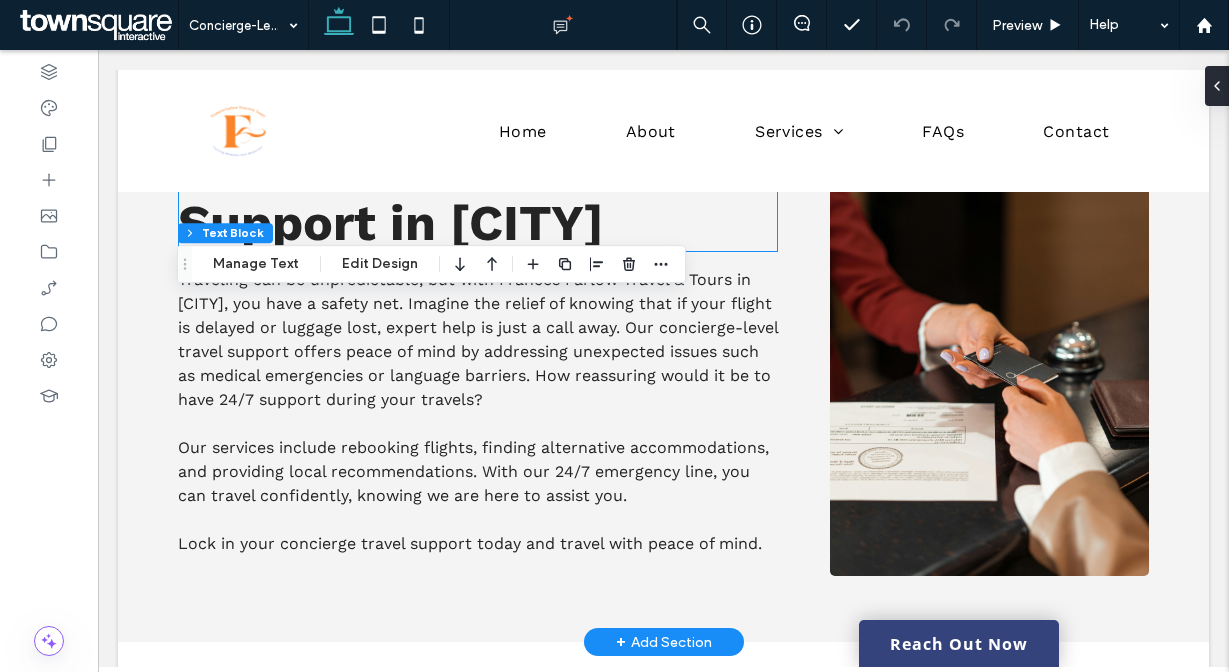 scroll, scrollTop: 0, scrollLeft: 0, axis: both 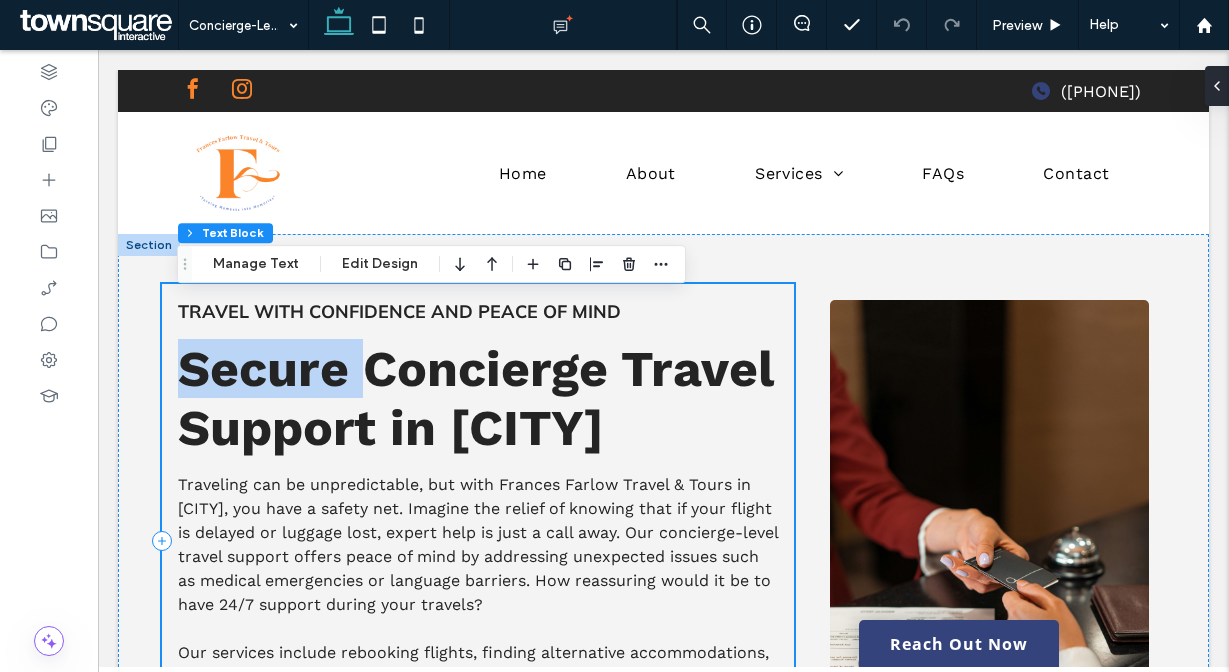 click on "Travel with Confidence and Peace of Mind
Secure Concierge Travel Support in [CITY]
Traveling can be unpredictable, but with Frances Farlow Travel & Tours in [CITY], you have a safety net. Imagine the relief of knowing that if your flight is delayed or luggage lost, expert help is just a call away. Our concierge-level travel support offers peace of mind by addressing unexpected issues such as medical emergencies or language barriers. How reassuring would it be to have 24/7 support during your travels? Our services include rebooking flights, finding alternative accommodations, and providing local recommendations. With our 24/7 emergency line, you can travel confidently, knowing we are here to assist you. ﻿ Lock in your concierge travel support today and travel with peace of mind." at bounding box center [478, 540] 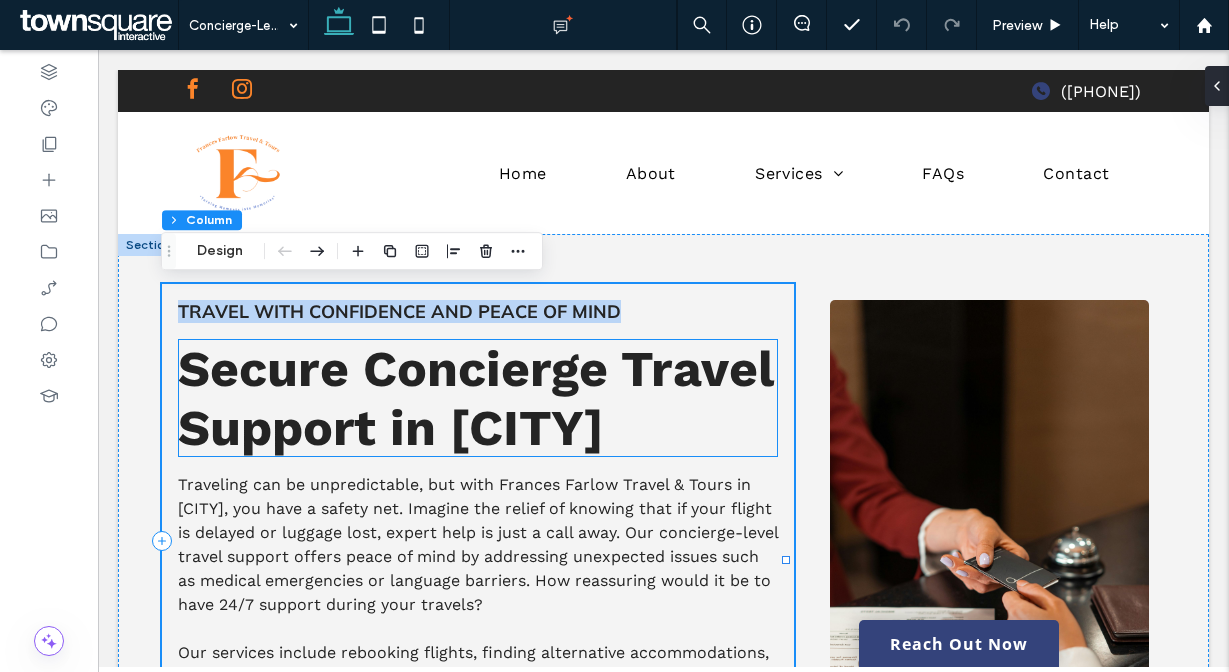 click on "Secure Concierge Travel Support in [CITY]" at bounding box center [475, 398] 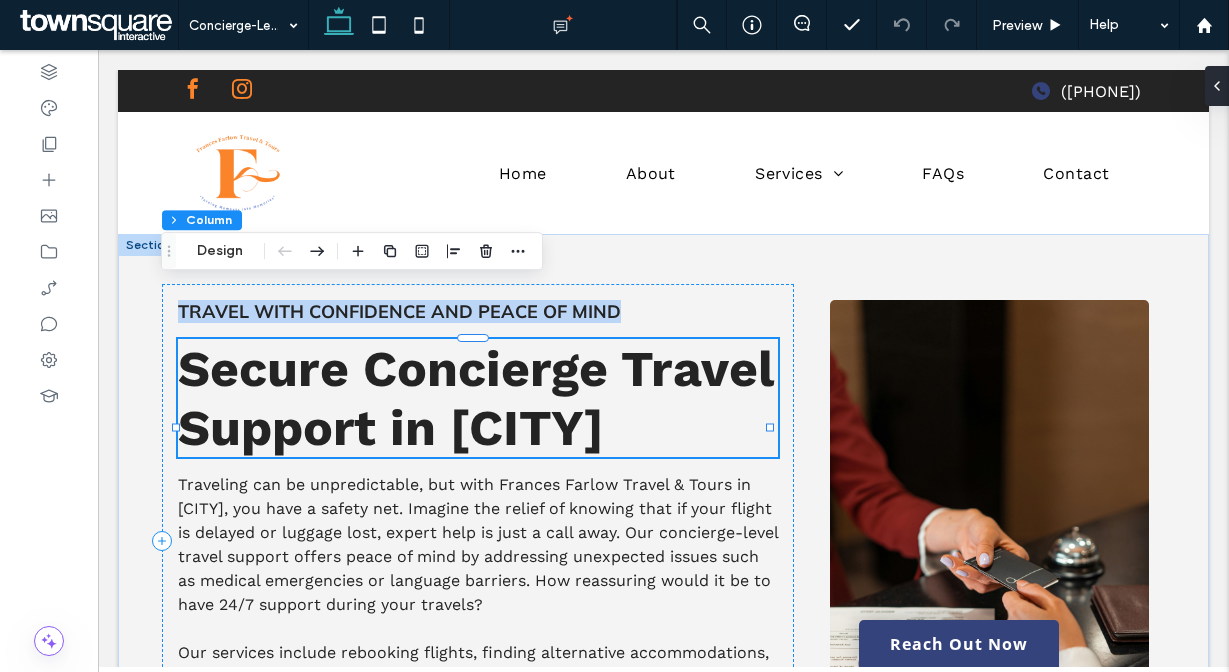 click on "Secure Concierge Travel Support in [CITY]" at bounding box center [478, 398] 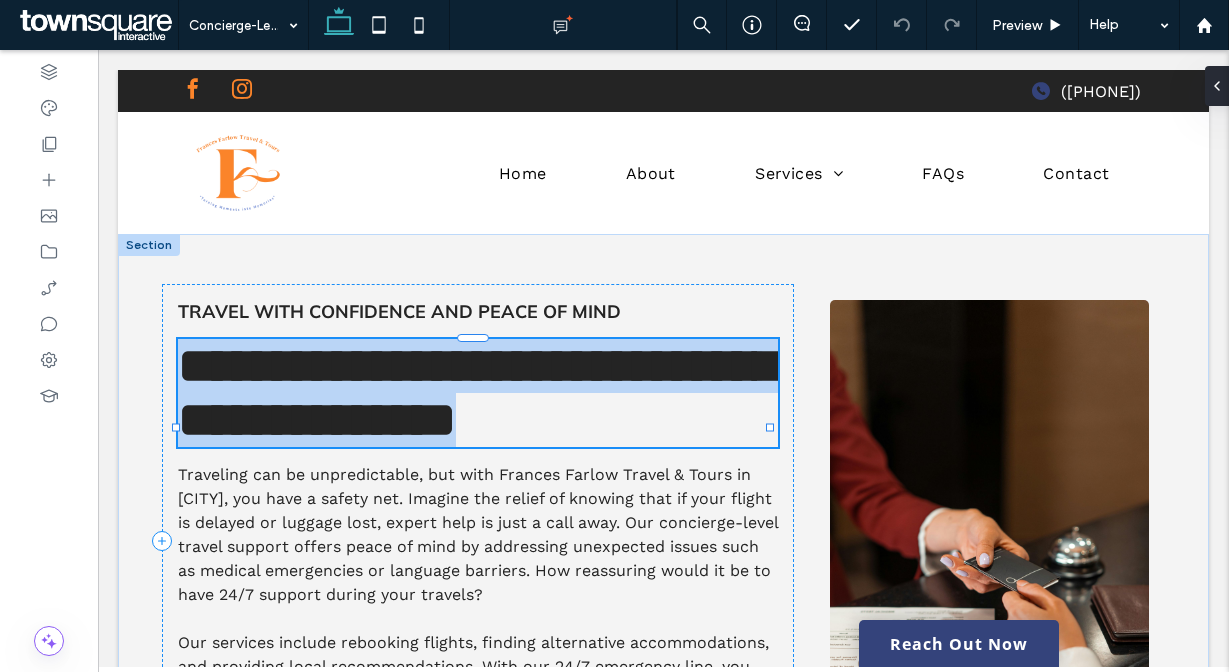 click on "**********" at bounding box center [477, 392] 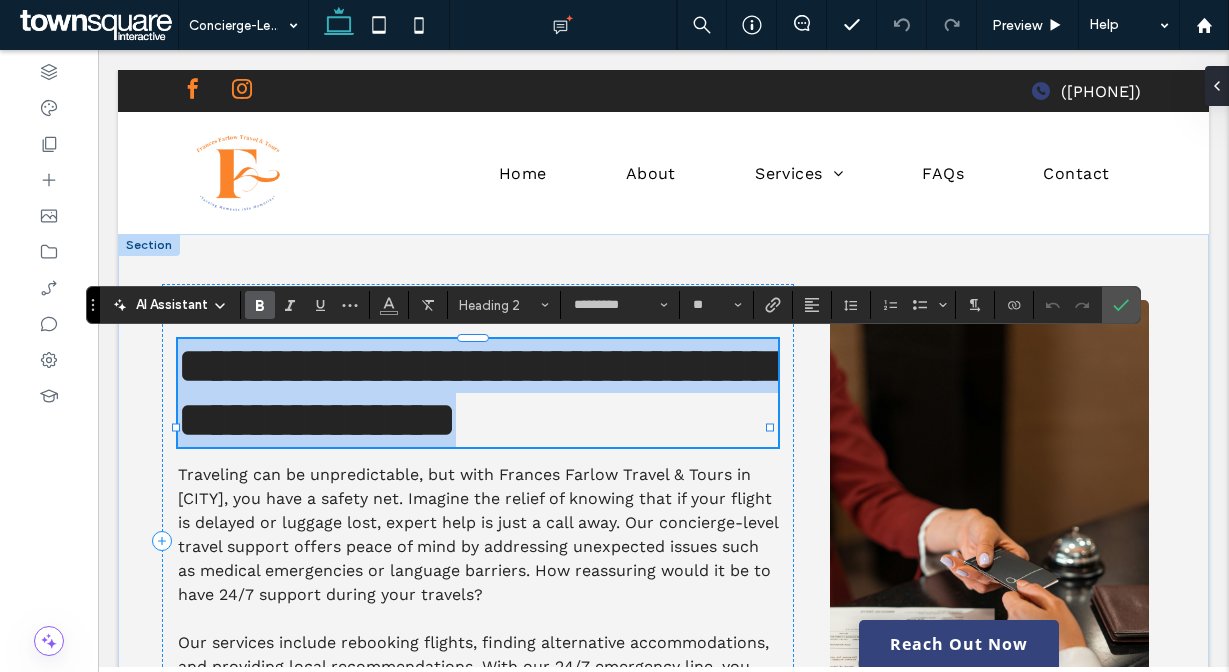 click on "**********" at bounding box center [477, 392] 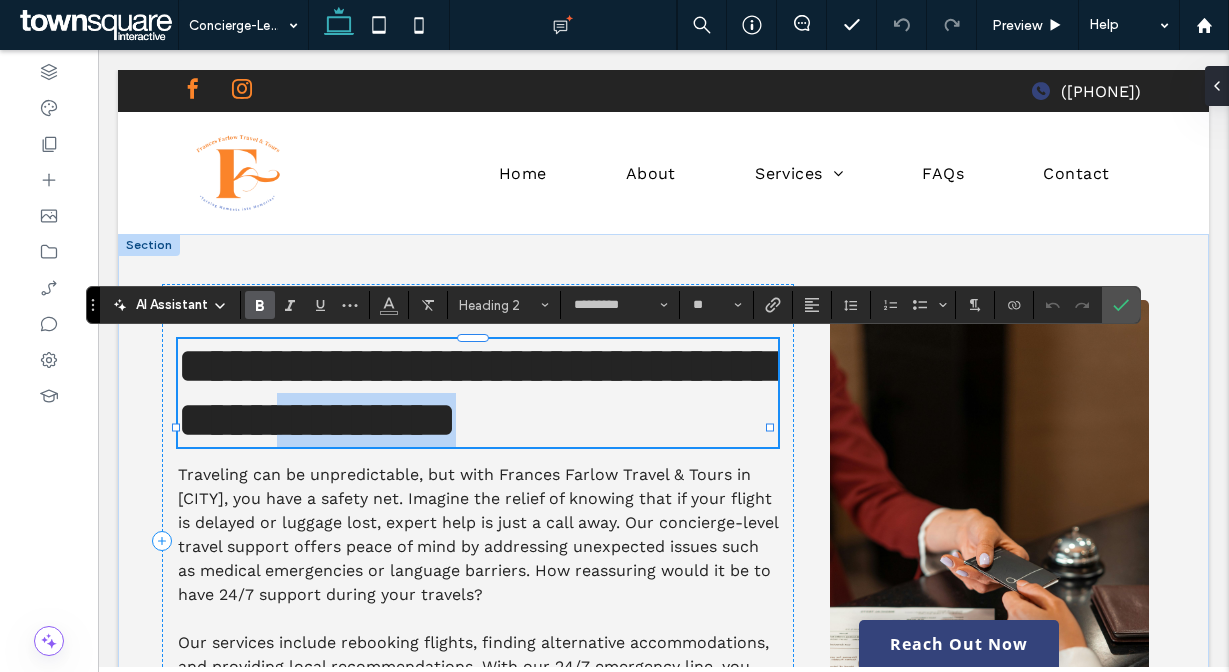 click on "**********" at bounding box center (477, 392) 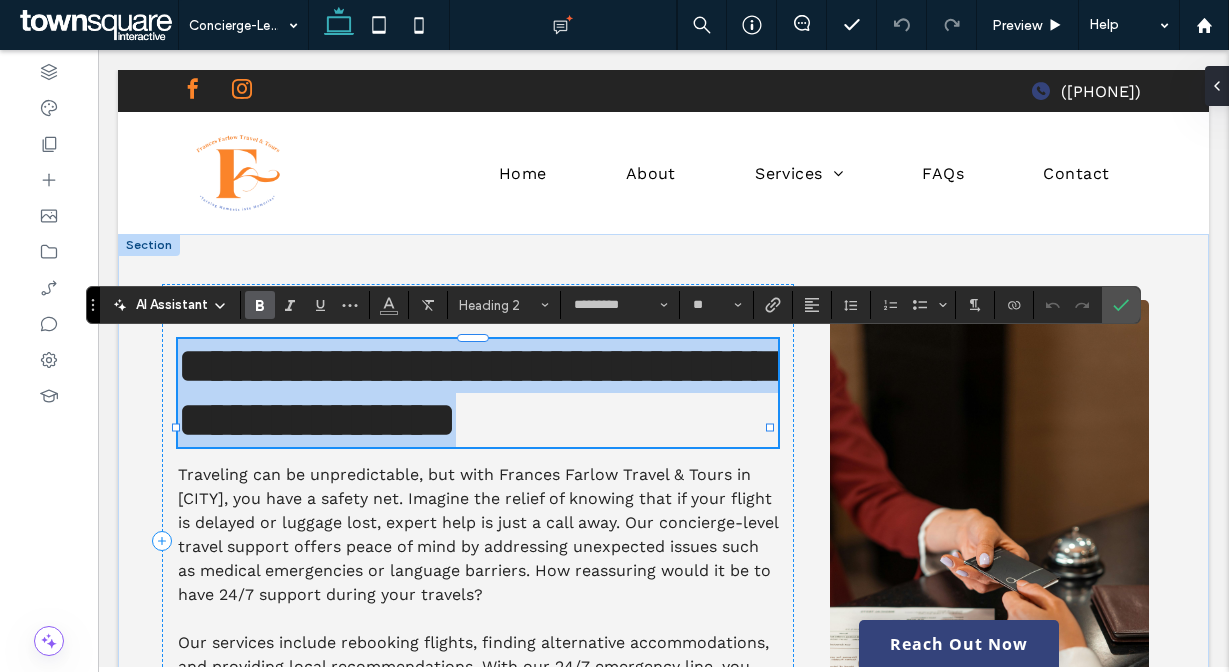 click on "**********" at bounding box center (477, 392) 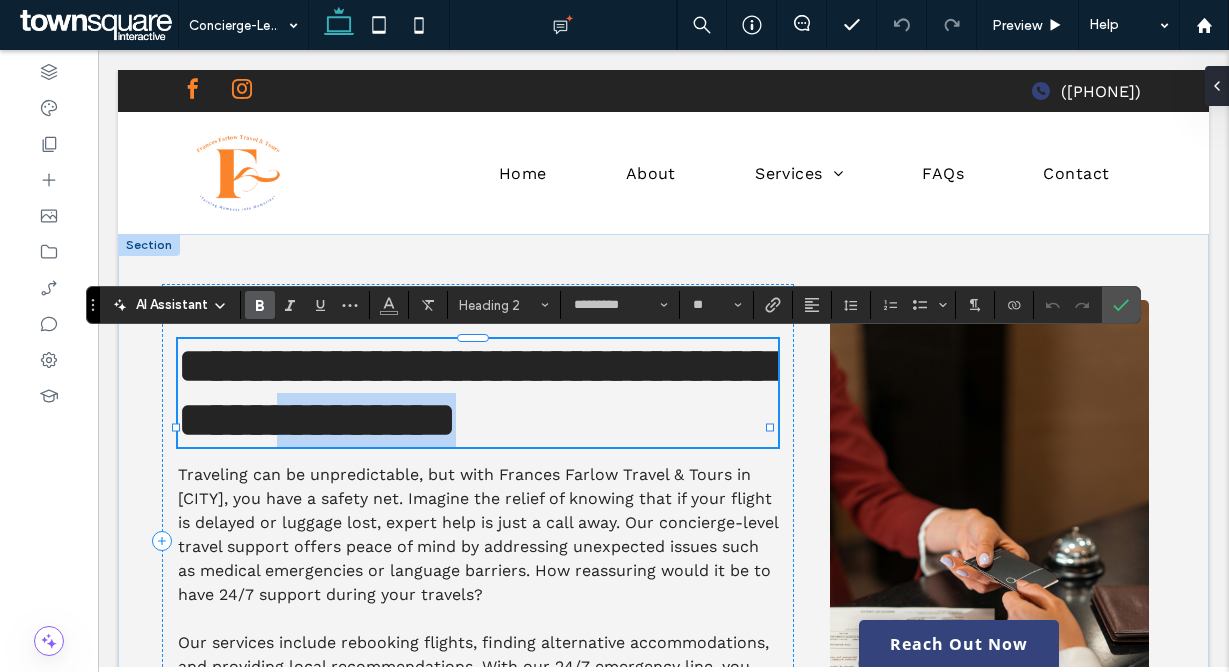 click on "**********" at bounding box center (477, 392) 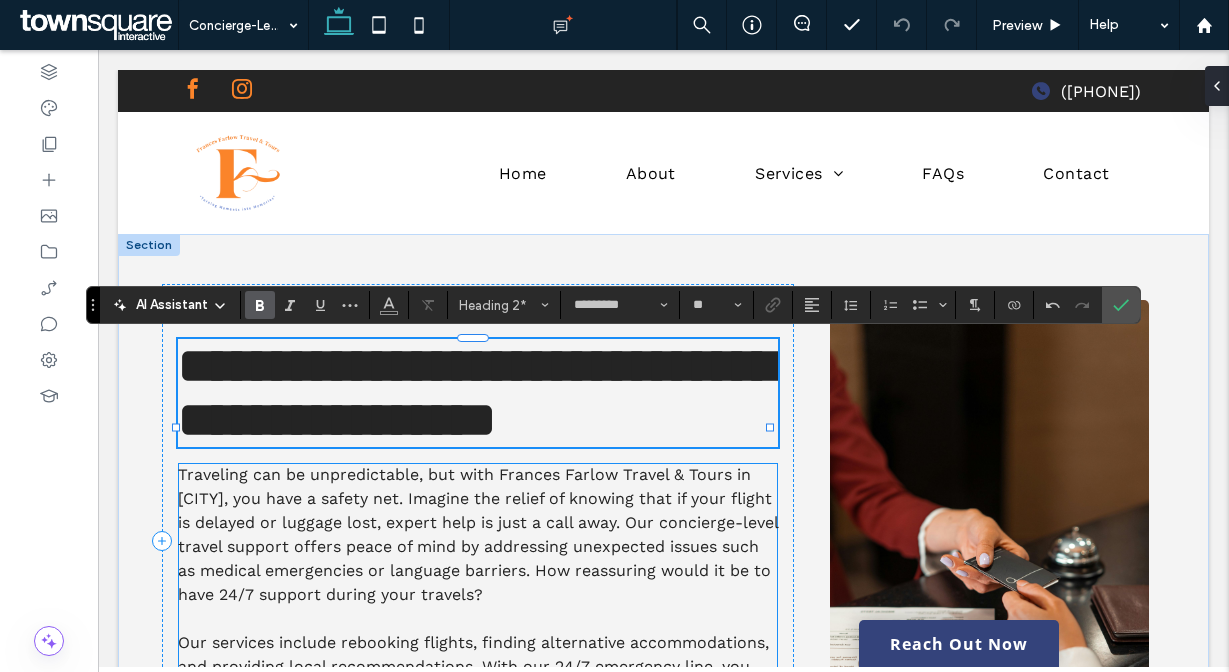 click on "Traveling can be unpredictable, but with Frances Farlow Travel & Tours in [CITY], you have a safety net. Imagine the relief of knowing that if your flight is delayed or luggage lost, expert help is just a call away. Our concierge-level travel support offers peace of mind by addressing unexpected issues such as medical emergencies or language barriers. How reassuring would it be to have 24/7 support during your travels?" at bounding box center [478, 534] 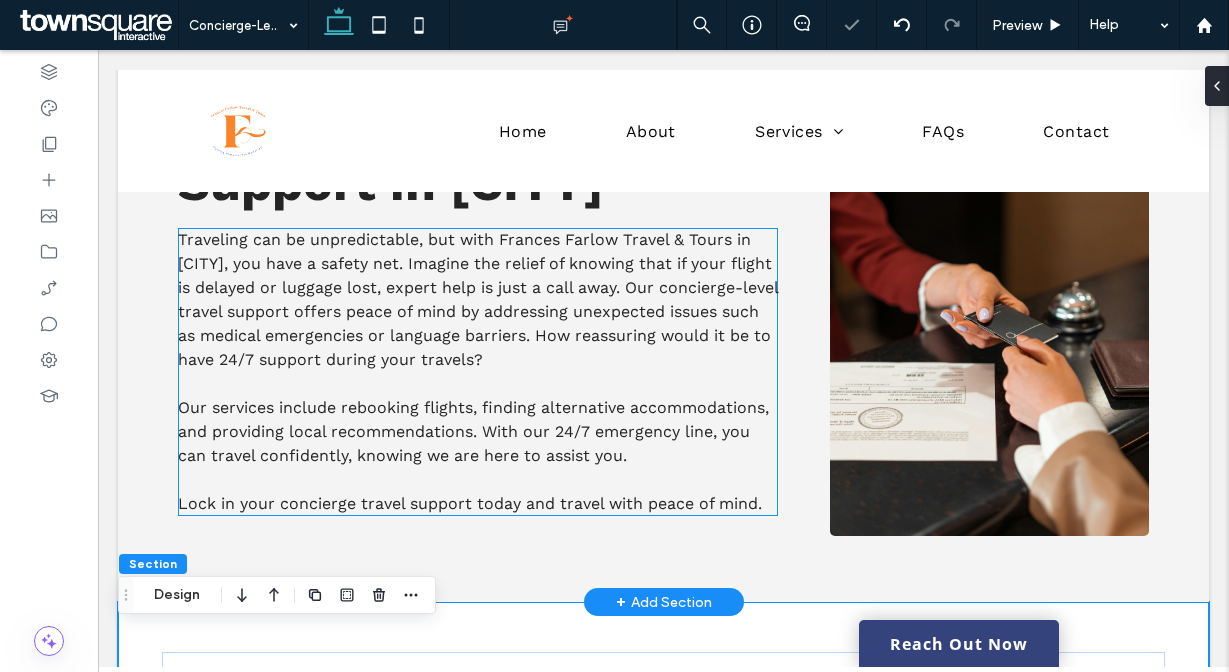 scroll, scrollTop: 201, scrollLeft: 0, axis: vertical 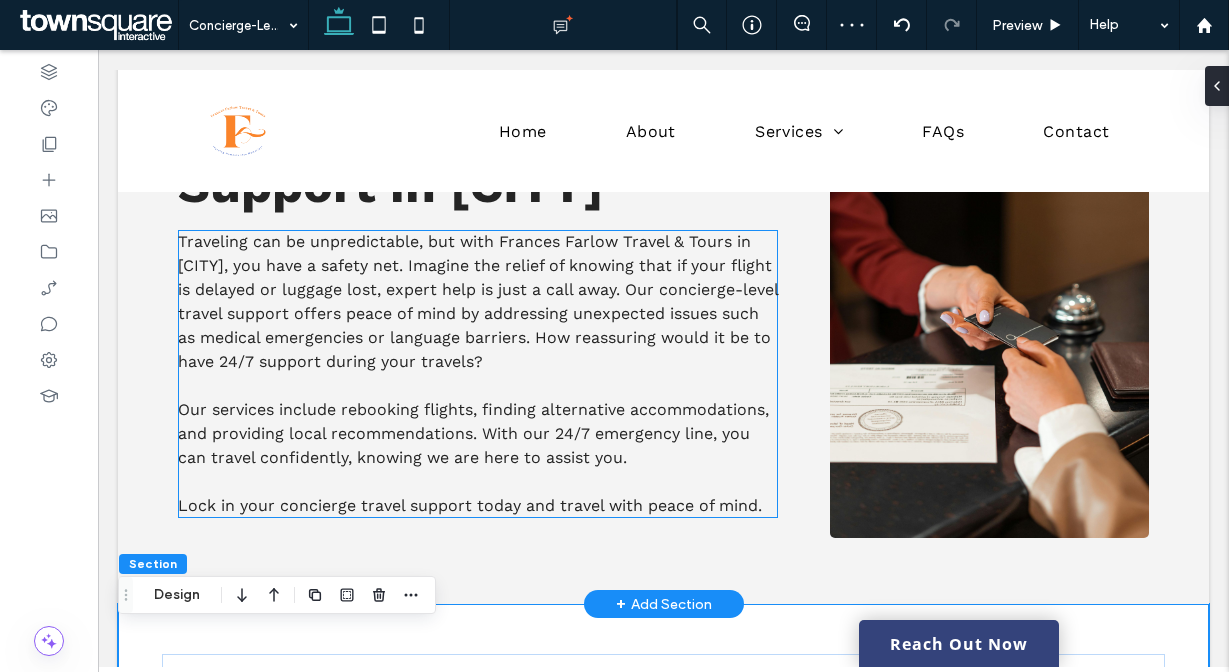 click on "Traveling can be unpredictable, but with Frances Farlow Travel & Tours in [CITY], you have a safety net. Imagine the relief of knowing that if your flight is delayed or luggage lost, expert help is just a call away. Our concierge-level travel support offers peace of mind by addressing unexpected issues such as medical emergencies or language barriers. How reassuring would it be to have 24/7 support during your travels?" at bounding box center (478, 301) 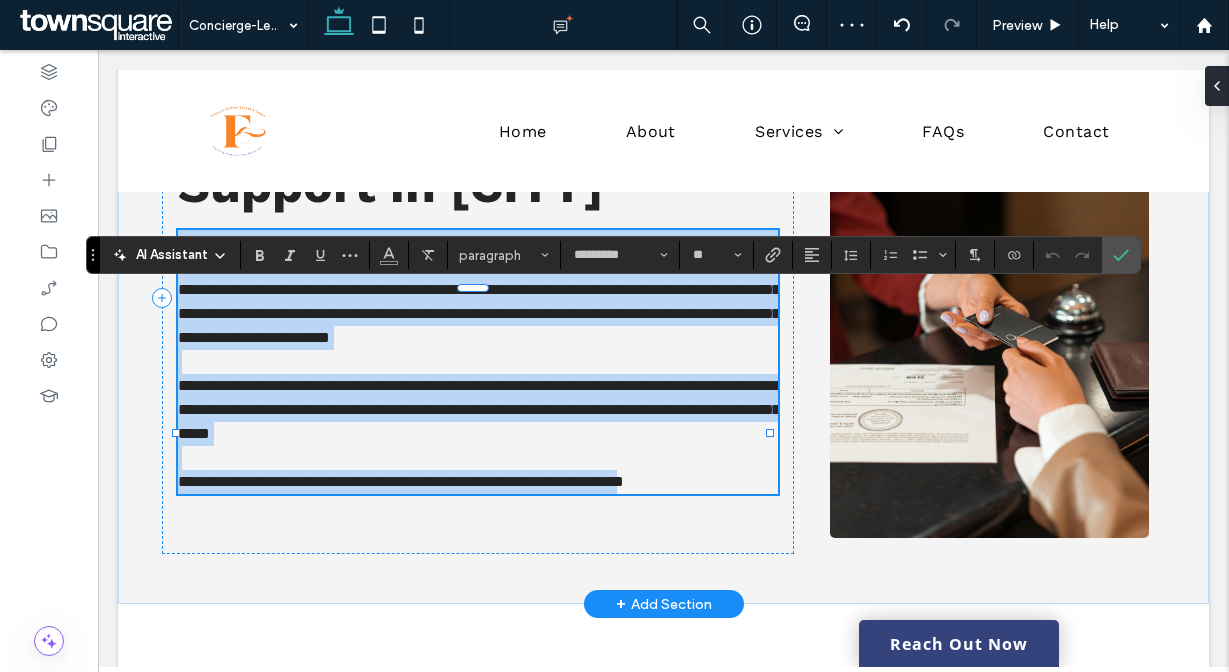 click on "**********" at bounding box center (479, 289) 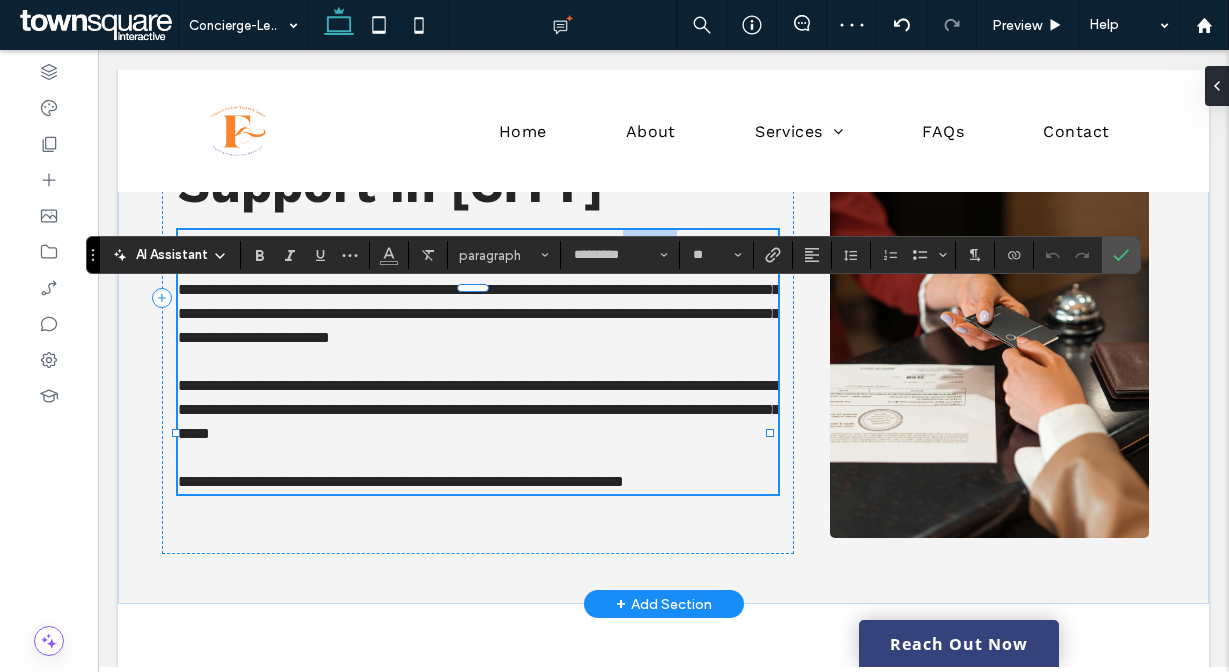 click on "**********" at bounding box center [479, 289] 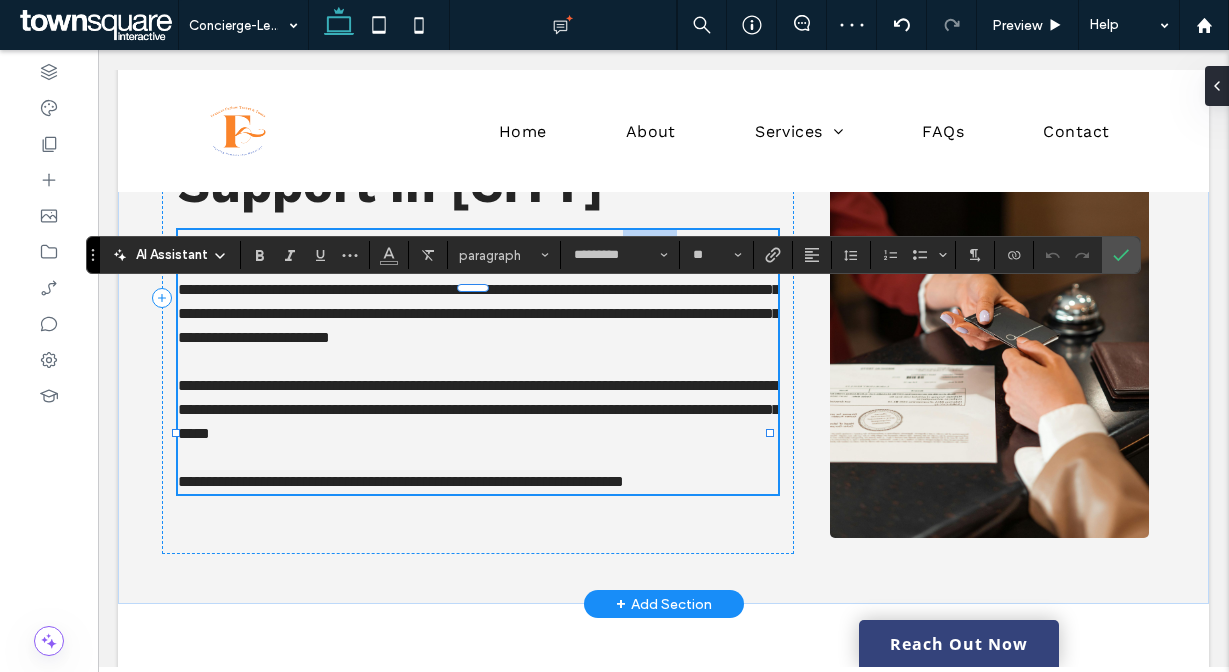 type 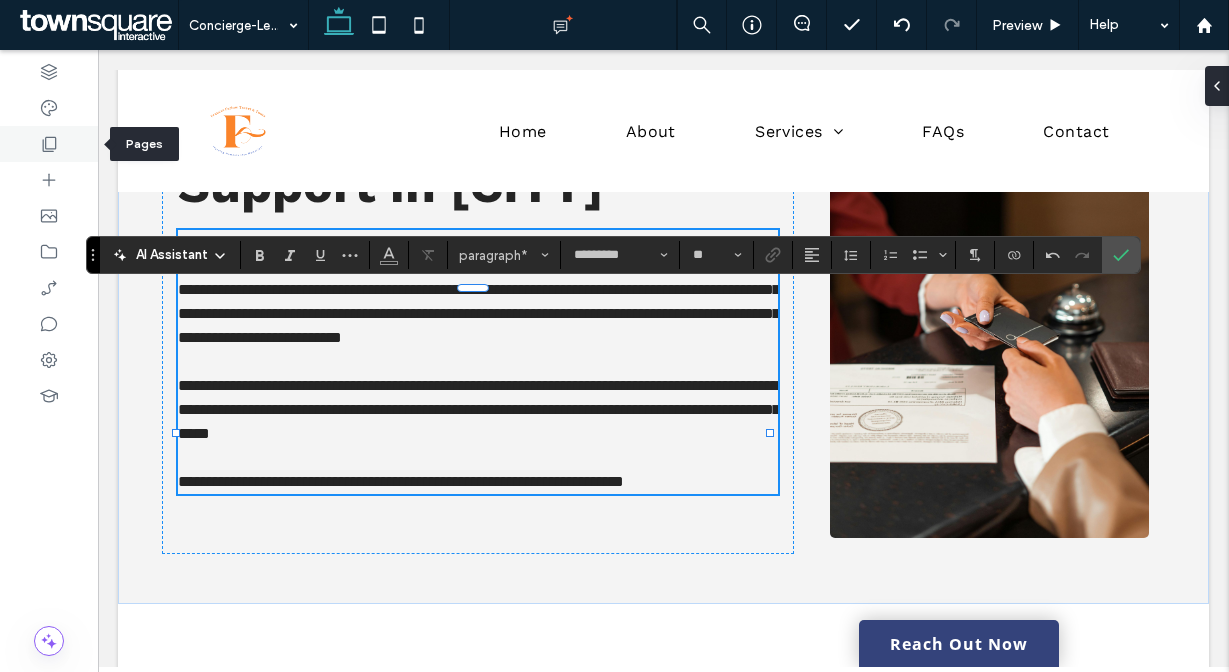 click at bounding box center (49, 144) 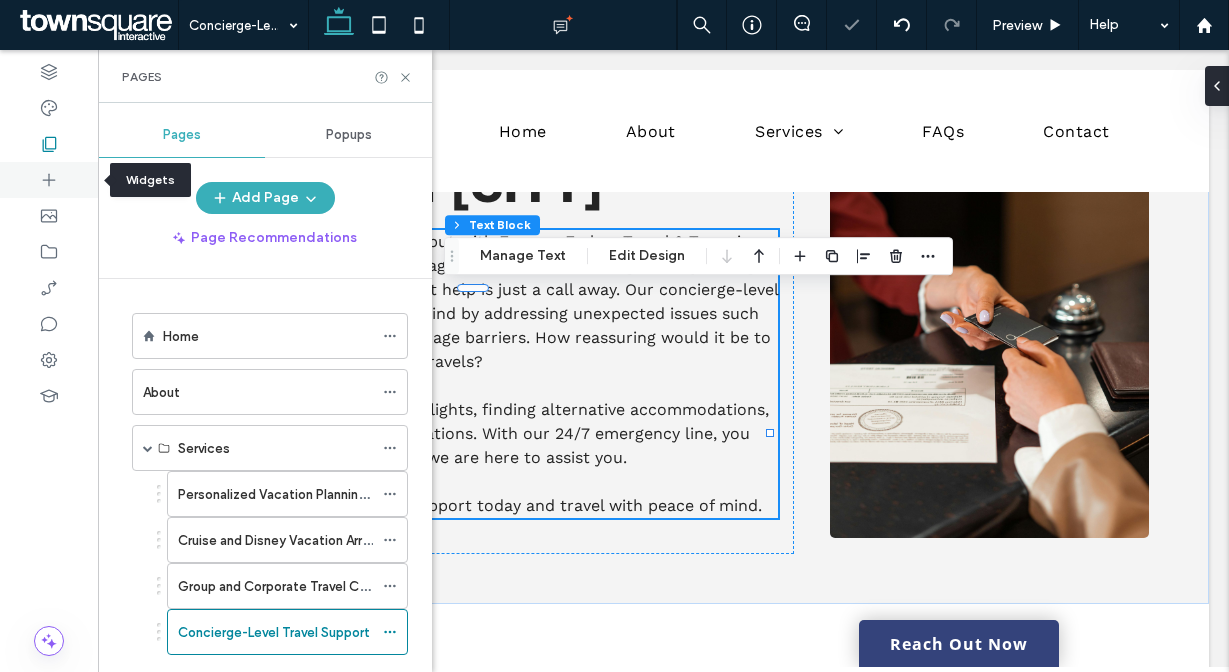 click 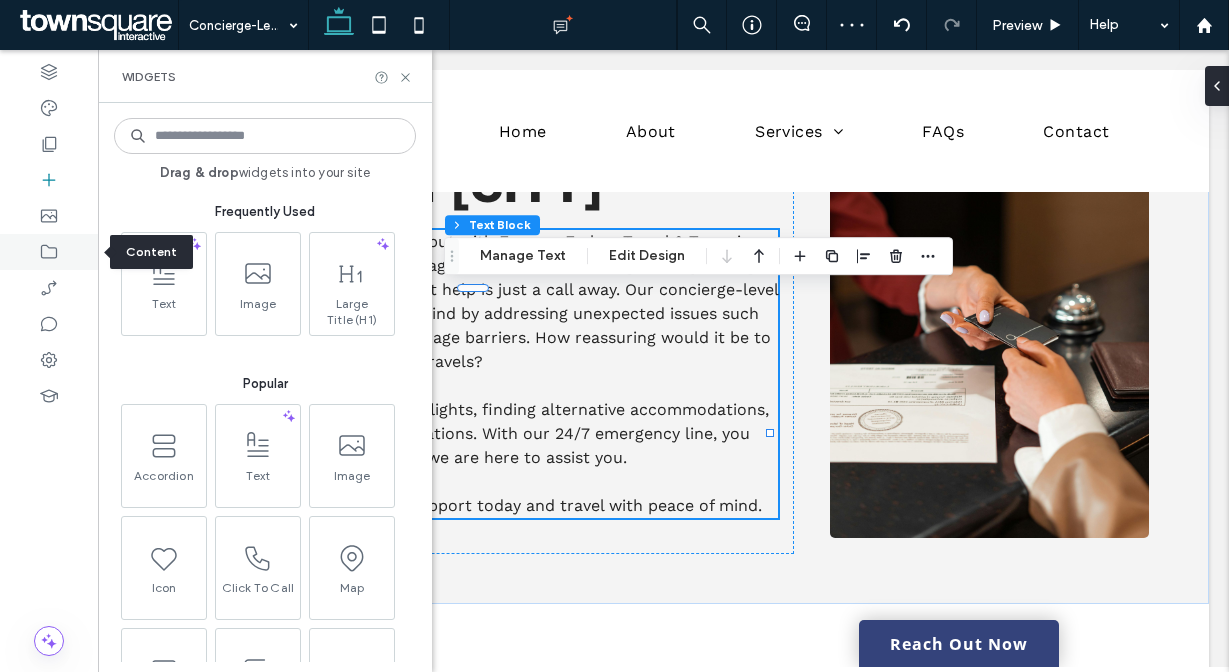 click at bounding box center (49, 252) 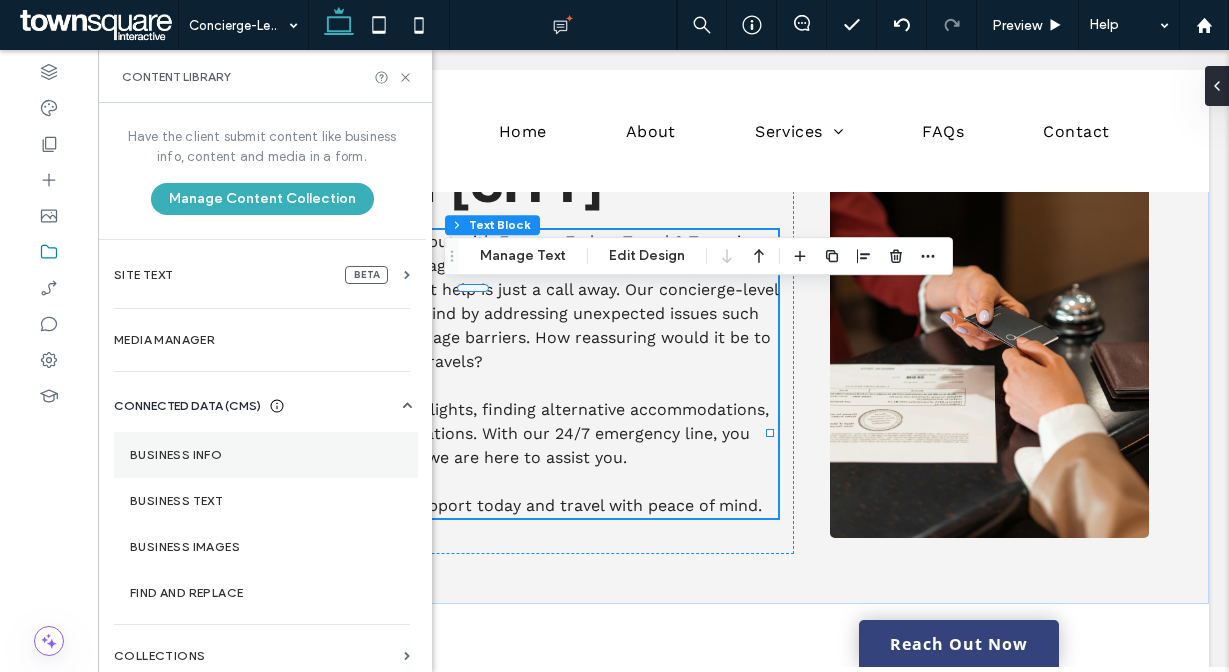 click on "Business Info" at bounding box center [266, 455] 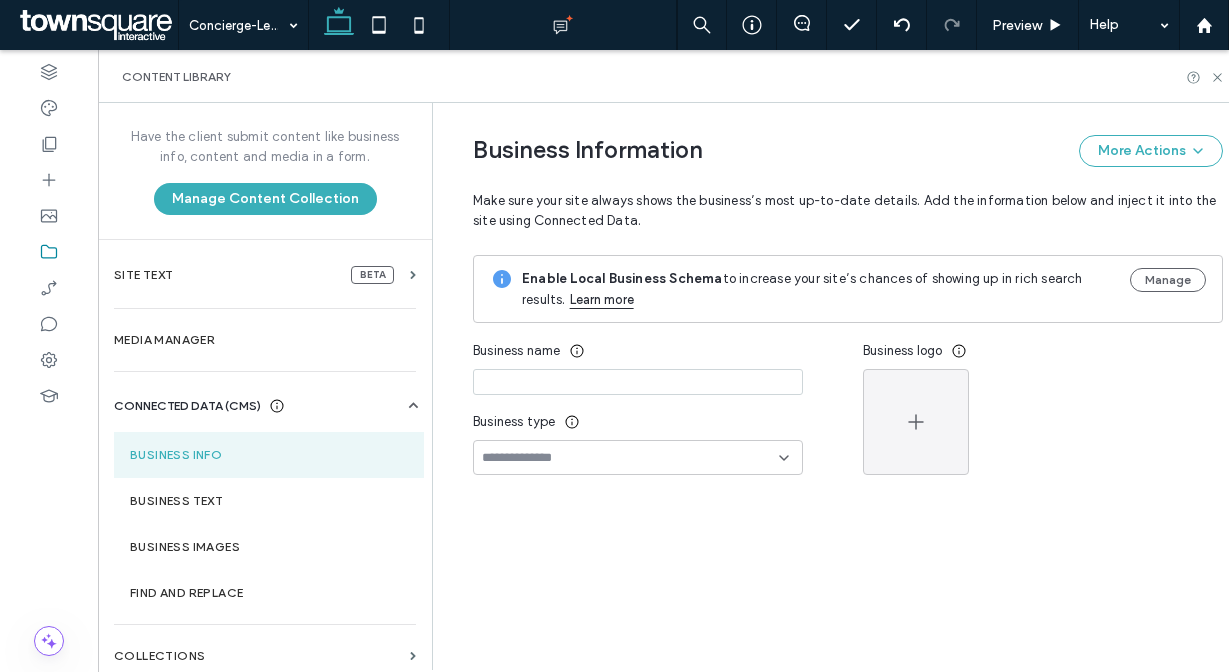 type on "**********" 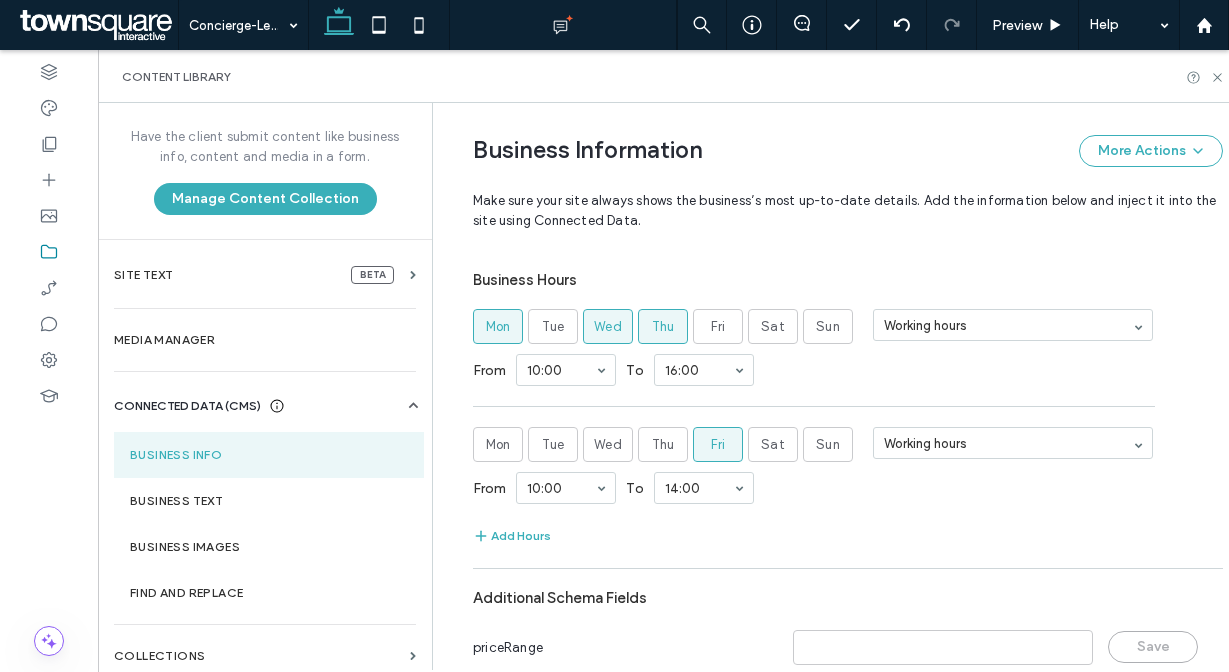 scroll, scrollTop: 1039, scrollLeft: 0, axis: vertical 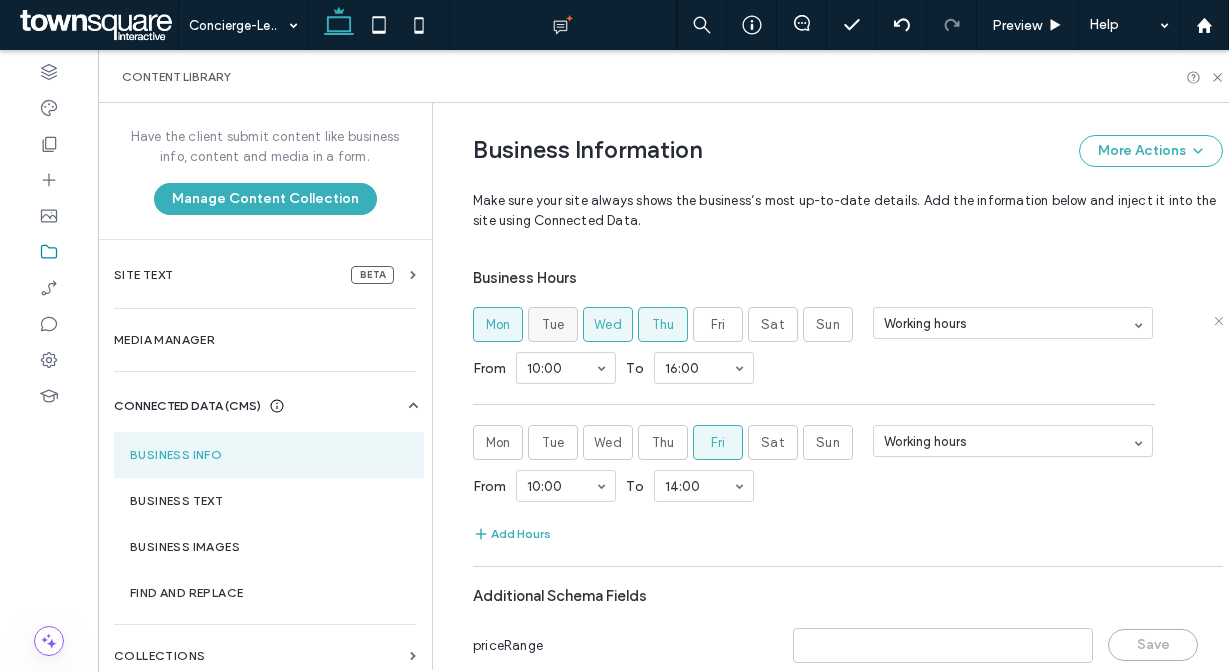 click on "Tue" at bounding box center (553, 324) 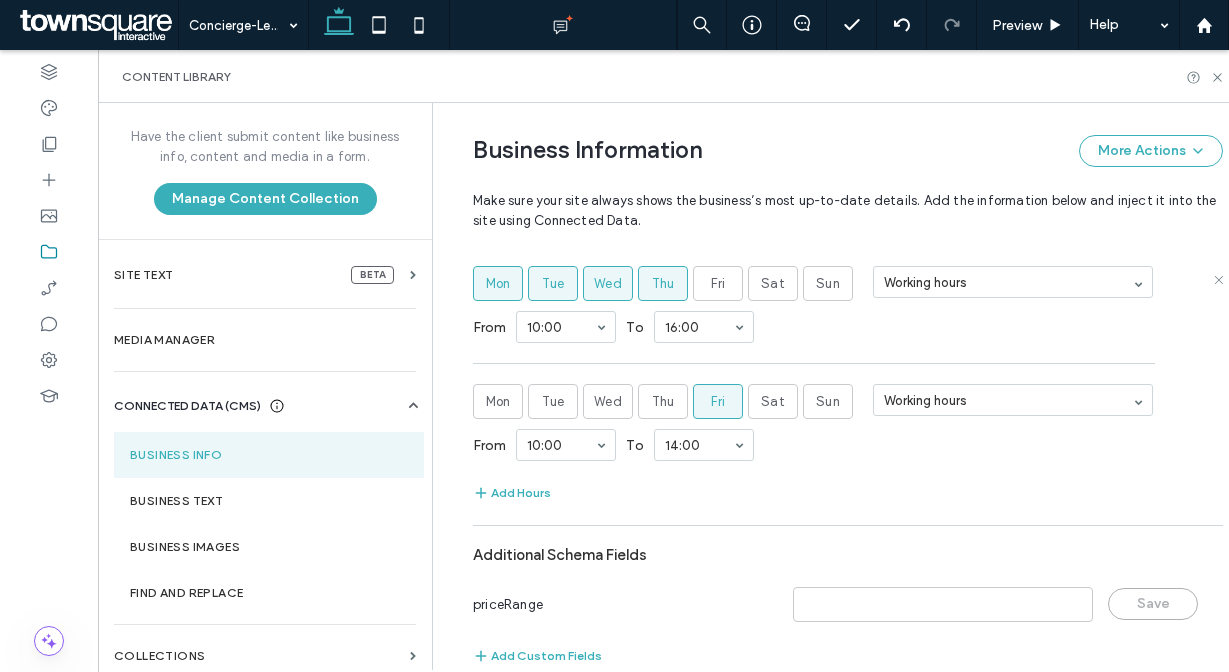 scroll, scrollTop: 1082, scrollLeft: 0, axis: vertical 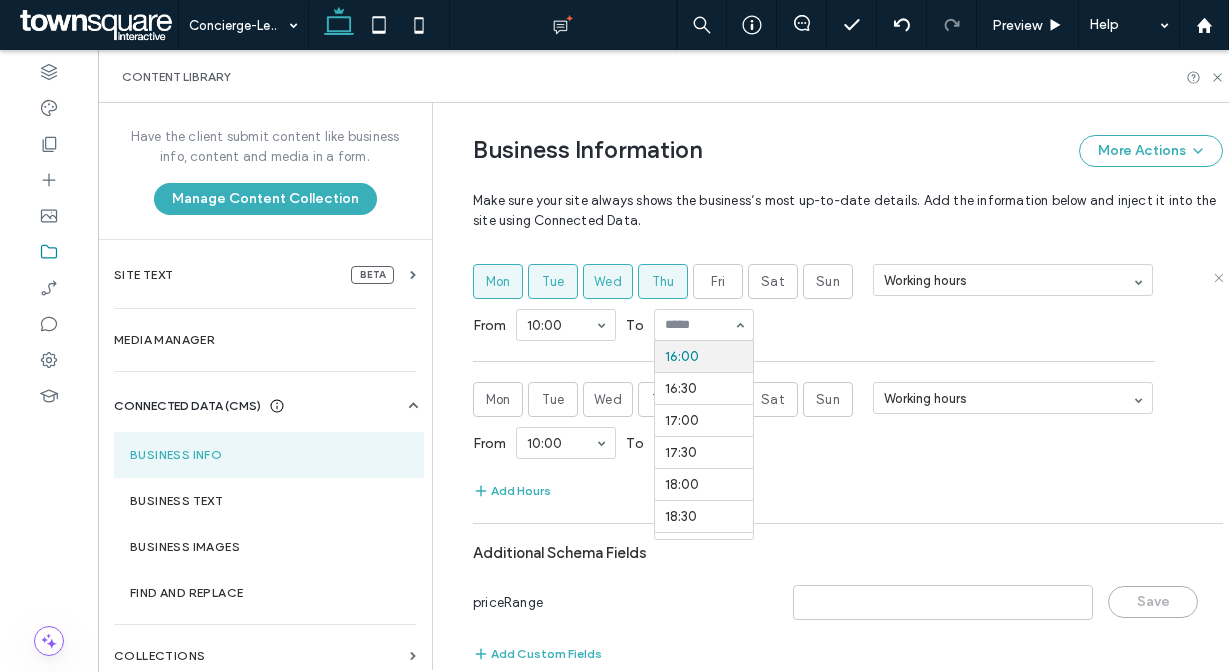 click on "From 10:00 To 00:00 00:30 1:00 1:30 2:00 2:30 3:00 3:30 4:00 4:30 5:00 5:30 6:00 6:30 7:00 7:30 8:00 8:30 9:00 9:30 10:00 10:30 11:00 11:30 12:00 12:30 13:00 13:30 14:00 14:30 15:00 15:30 16:00 16:30 17:00 17:30 18:00 18:30 19:00 19:30 20:00 20:30 21:00 21:30 22:00 22:30 23:00 23:30" at bounding box center [848, 325] 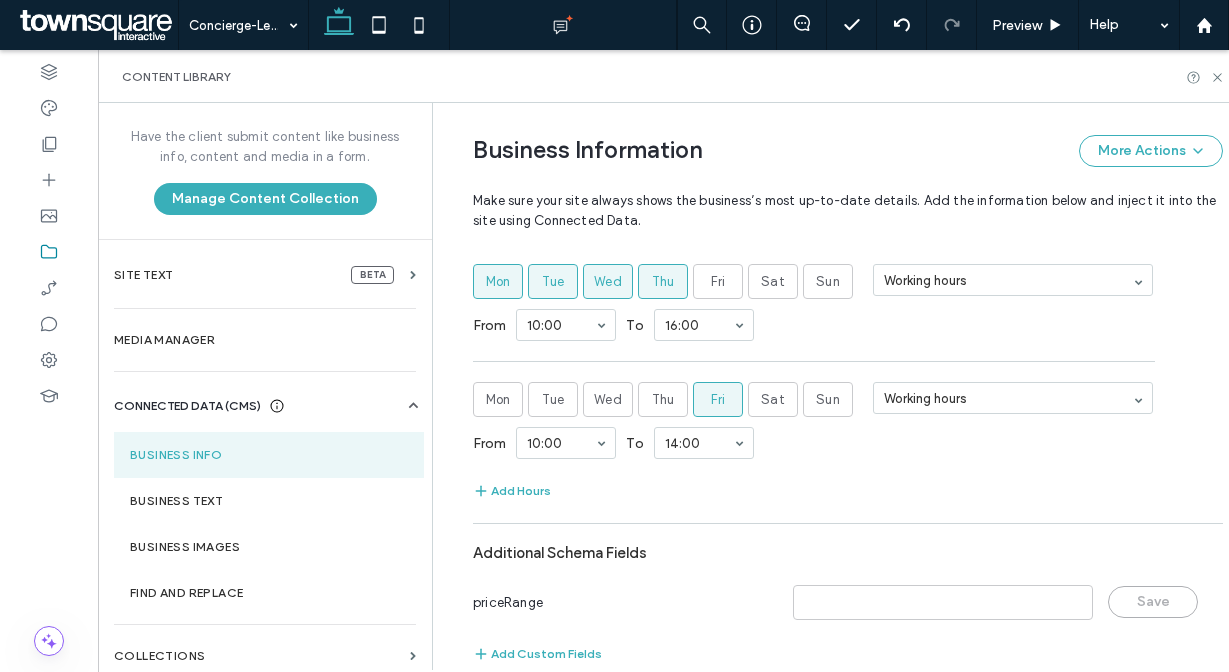 scroll, scrollTop: 1128, scrollLeft: 0, axis: vertical 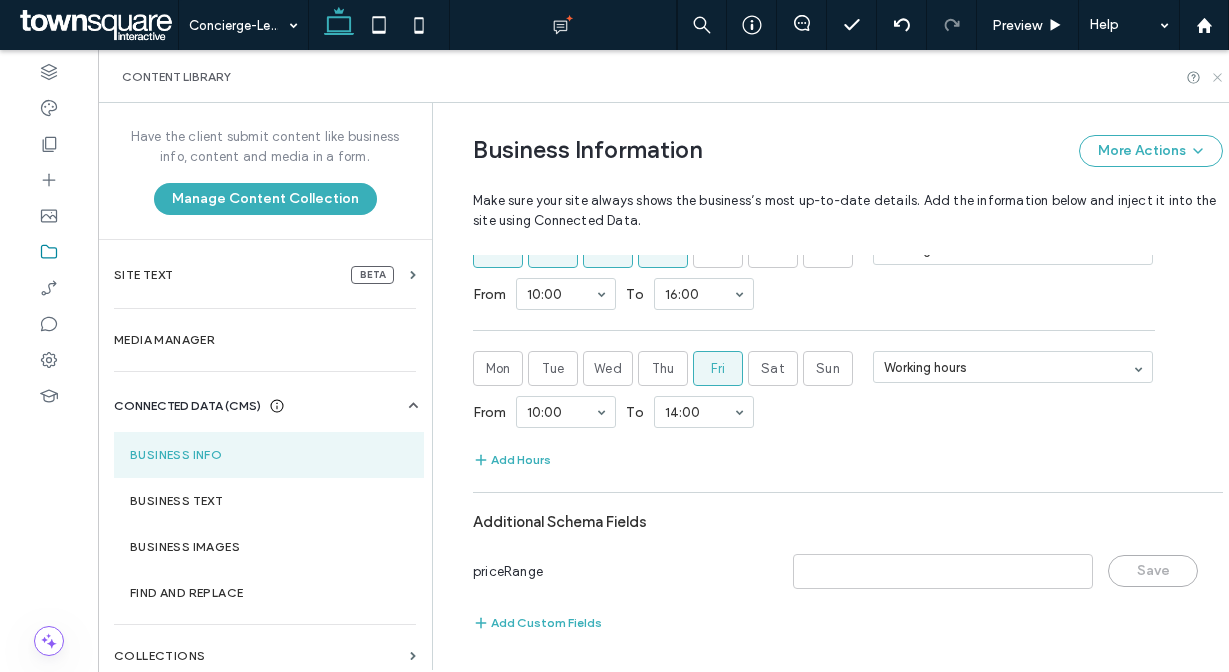 click 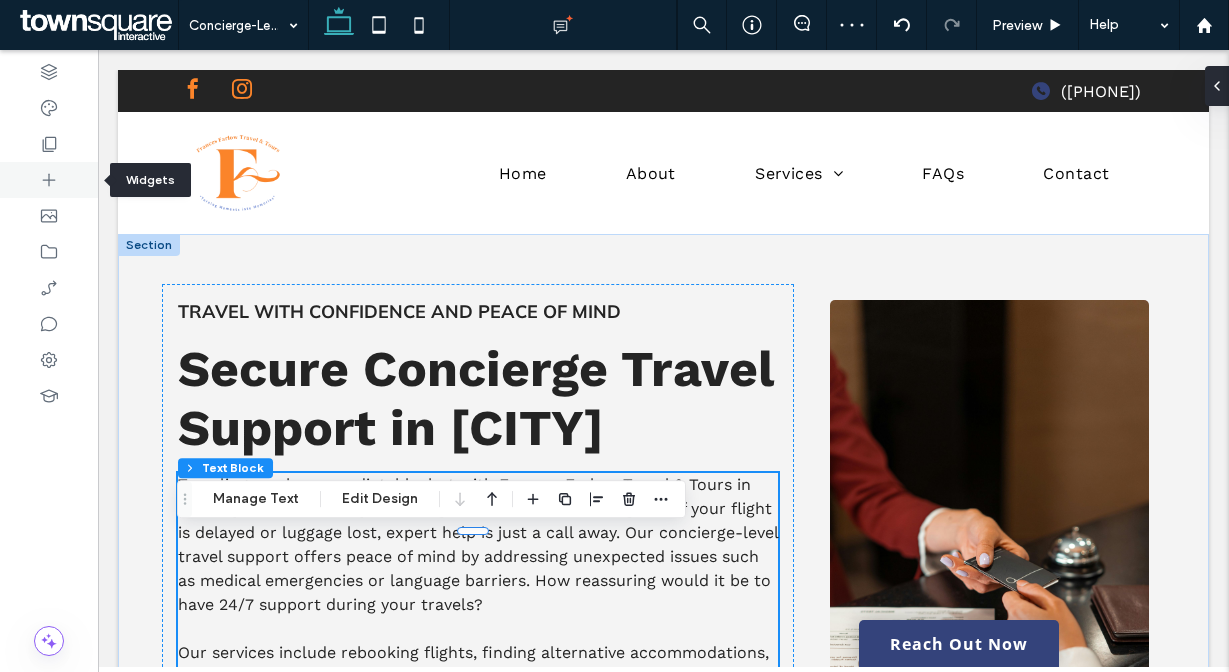 scroll, scrollTop: 0, scrollLeft: 0, axis: both 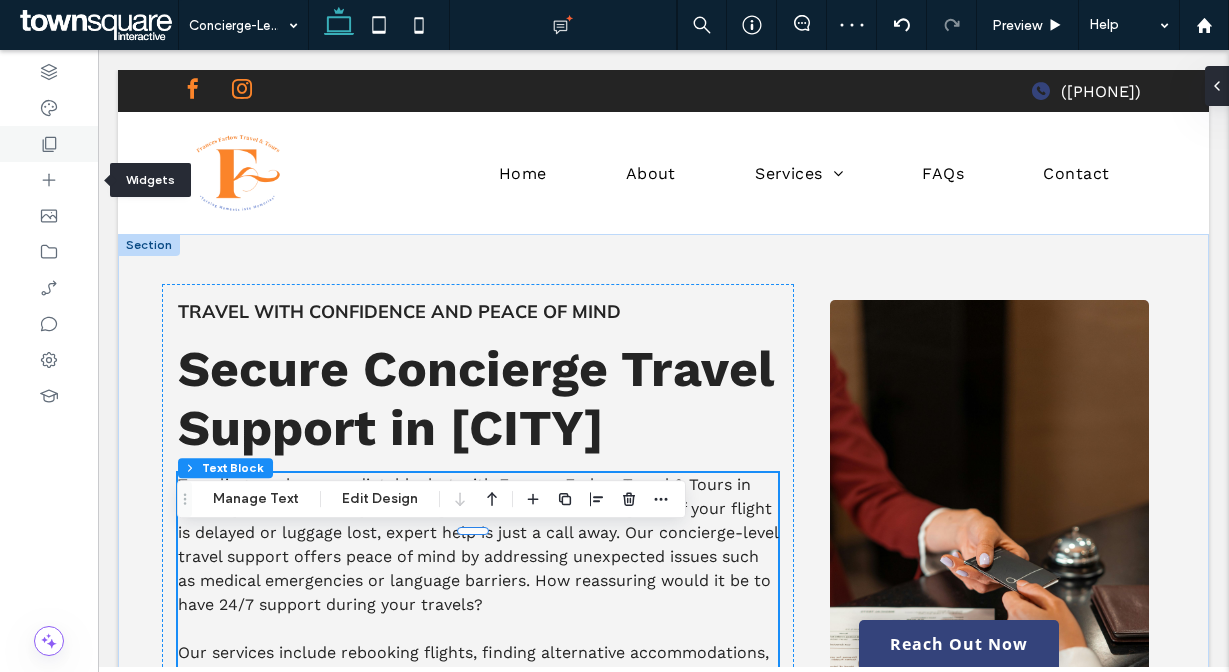 click 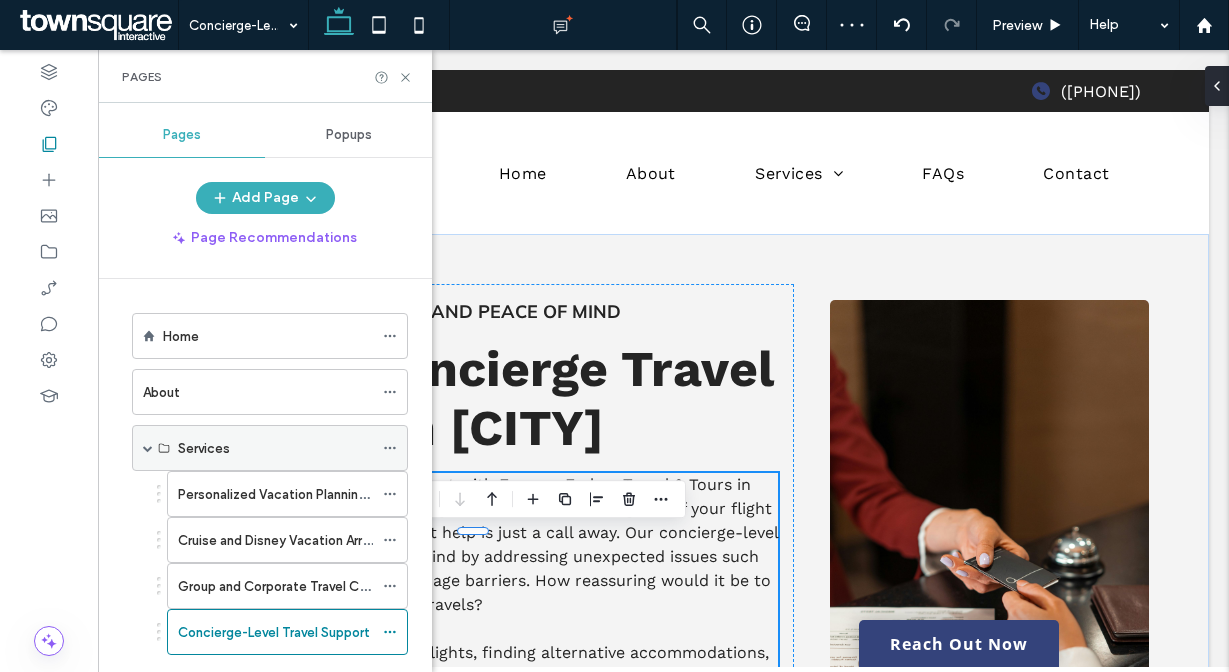scroll, scrollTop: 211, scrollLeft: 0, axis: vertical 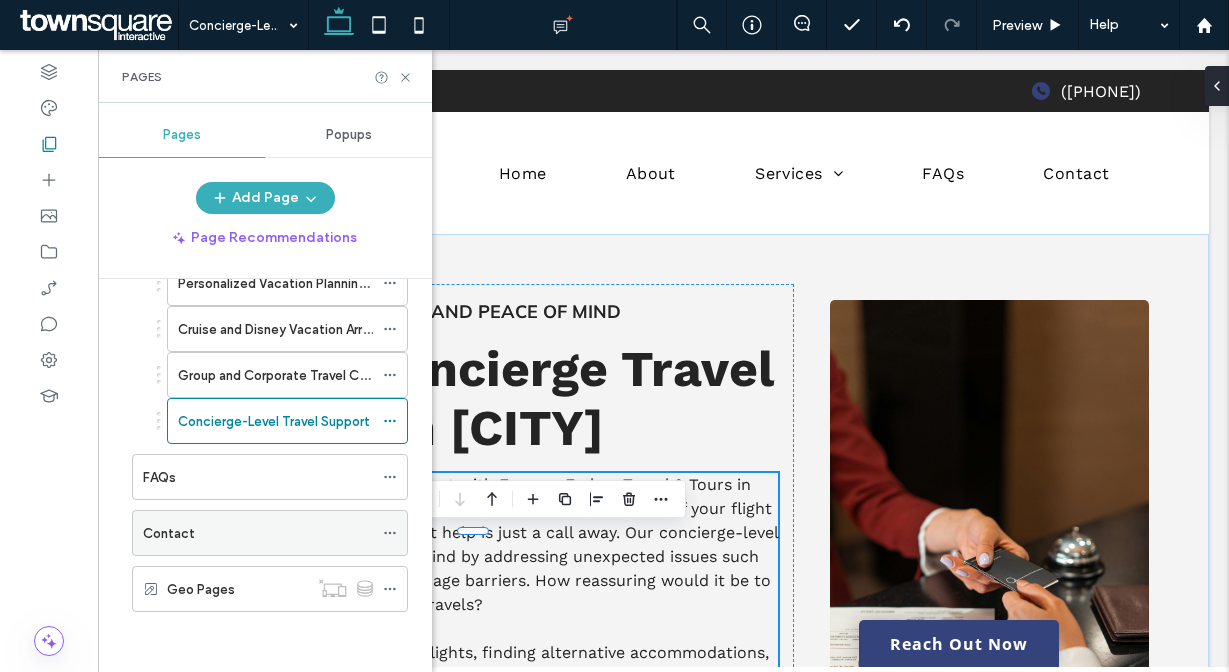 click on "Contact" at bounding box center [258, 533] 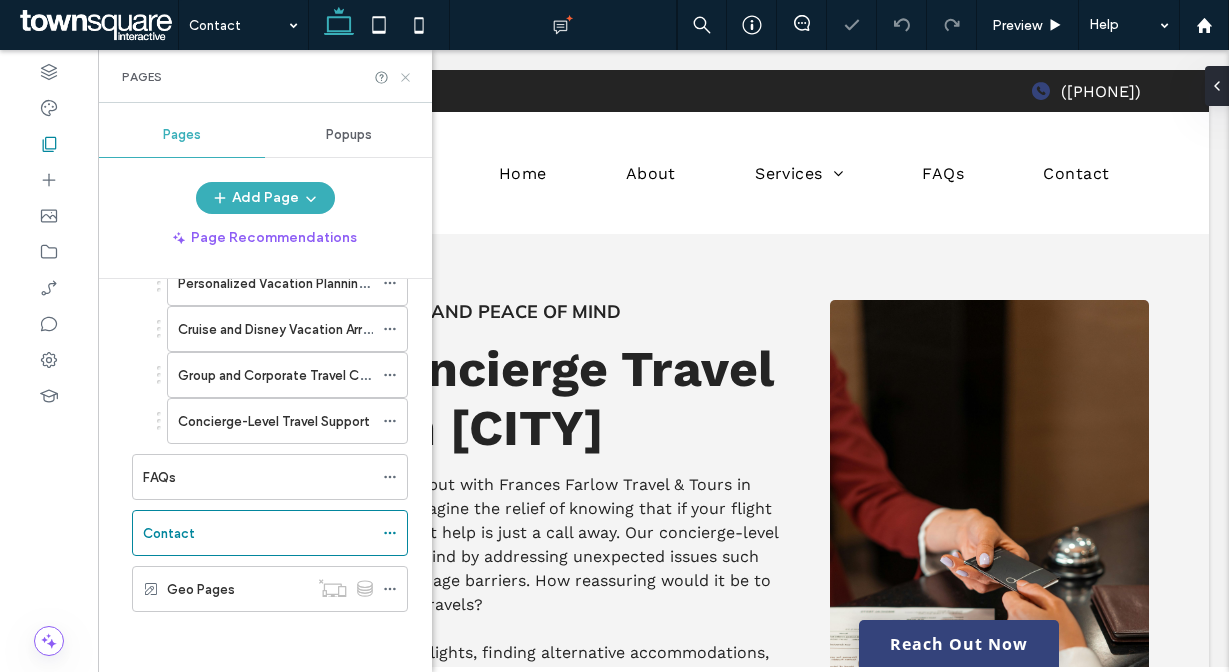click 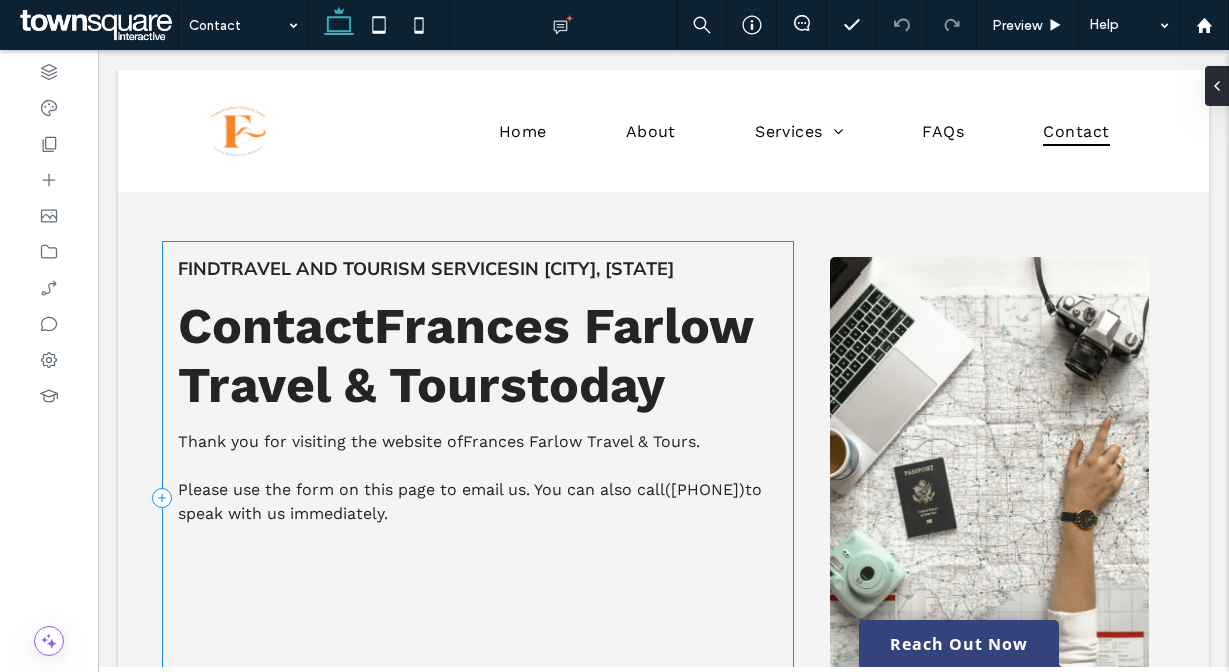 scroll, scrollTop: 0, scrollLeft: 0, axis: both 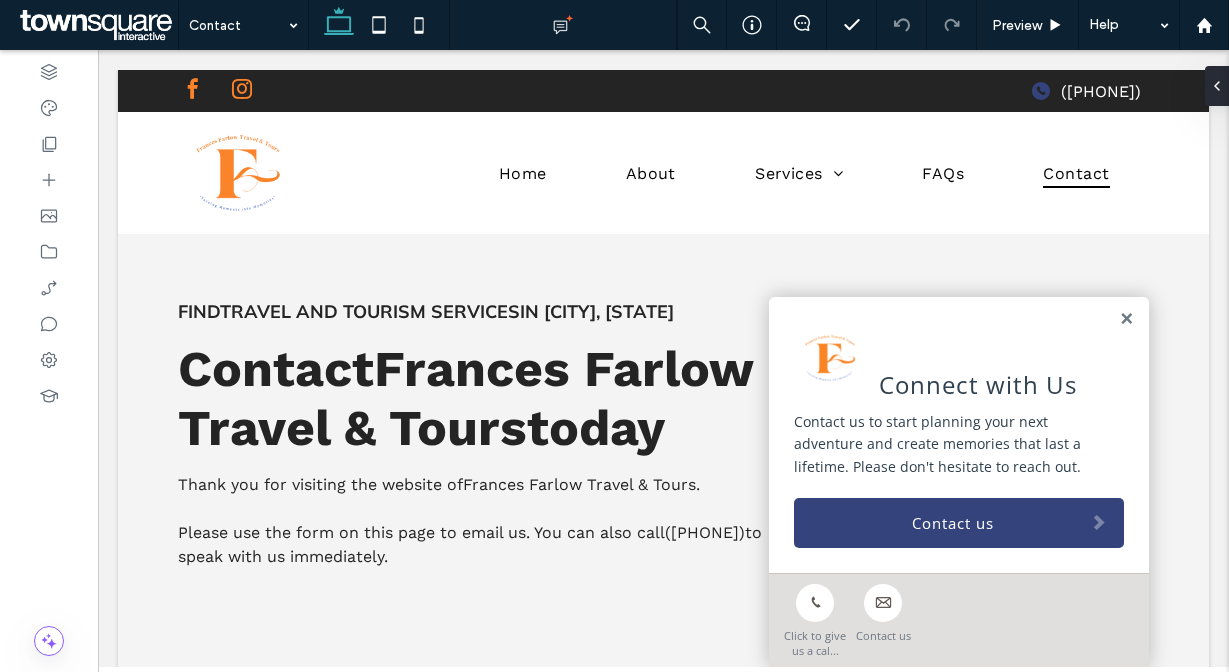 click on "Connect with Us Contact us to start planning your next adventure and create memories that last a lifetime. Please don't hesitate to reach out. Contact us" at bounding box center (959, 435) 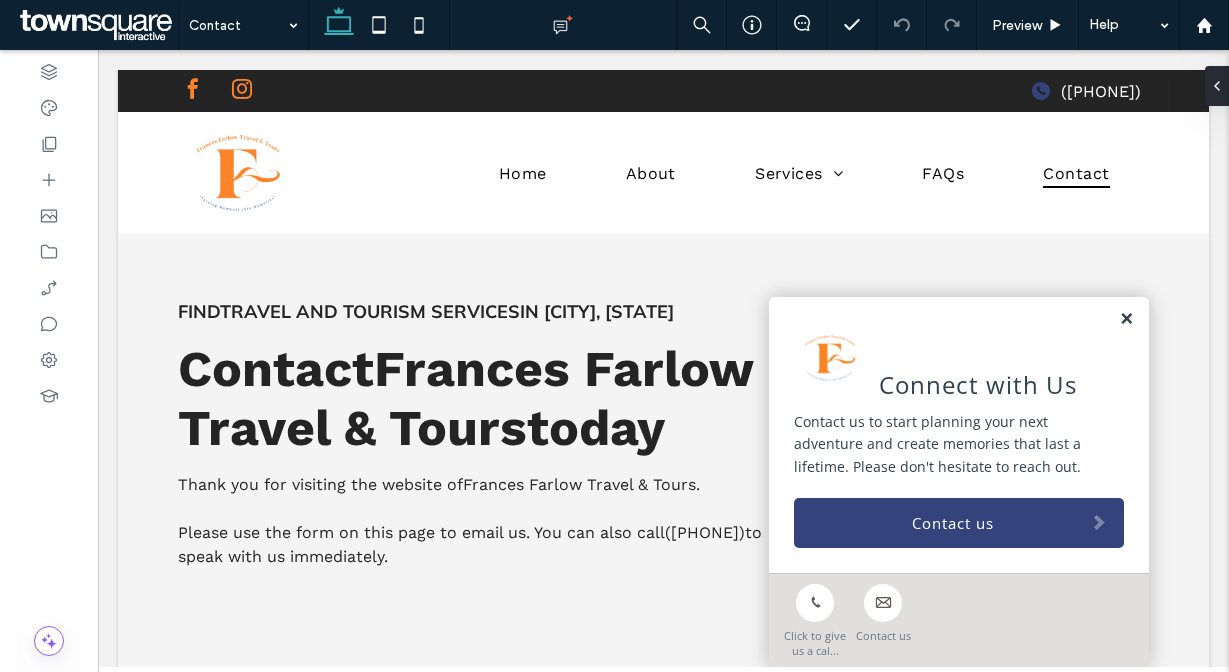 click at bounding box center [1126, 319] 